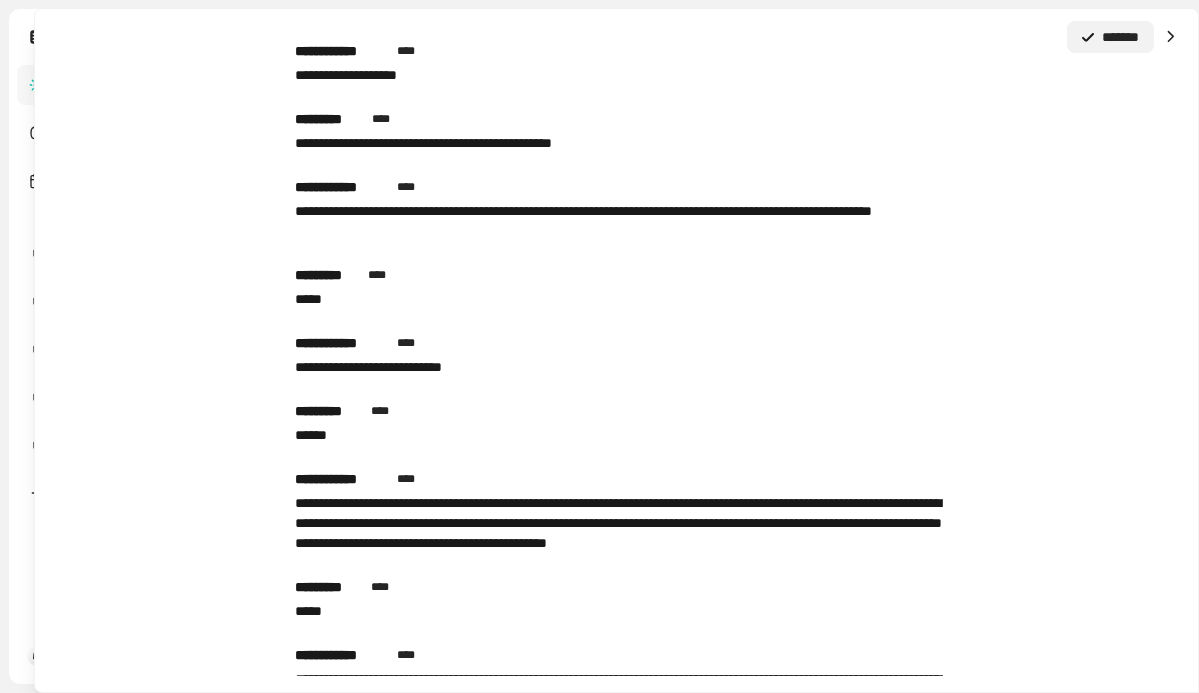 scroll, scrollTop: 0, scrollLeft: 0, axis: both 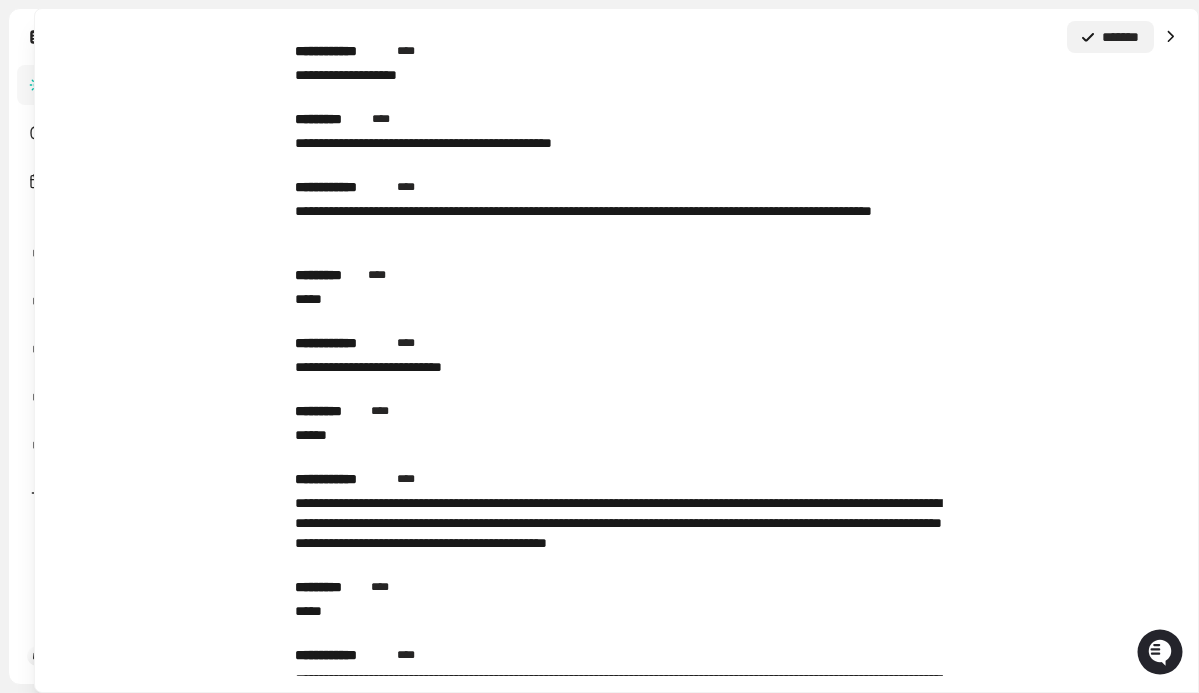 click at bounding box center (1170, 37) 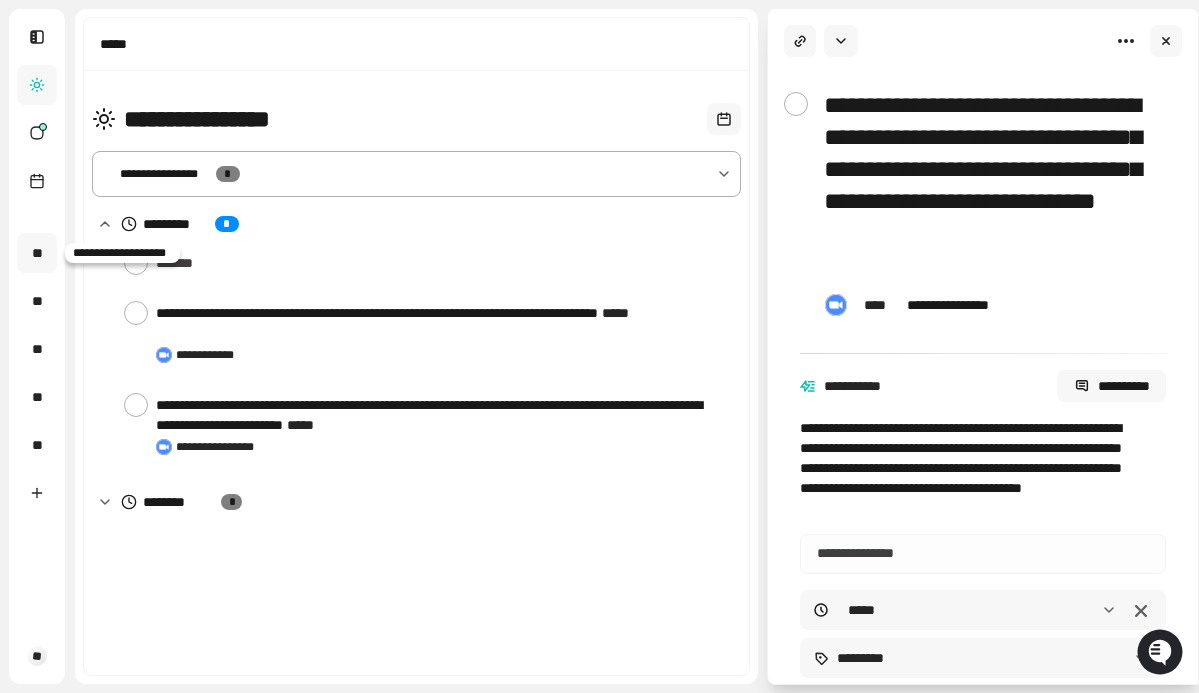 click on "**" at bounding box center [37, 253] 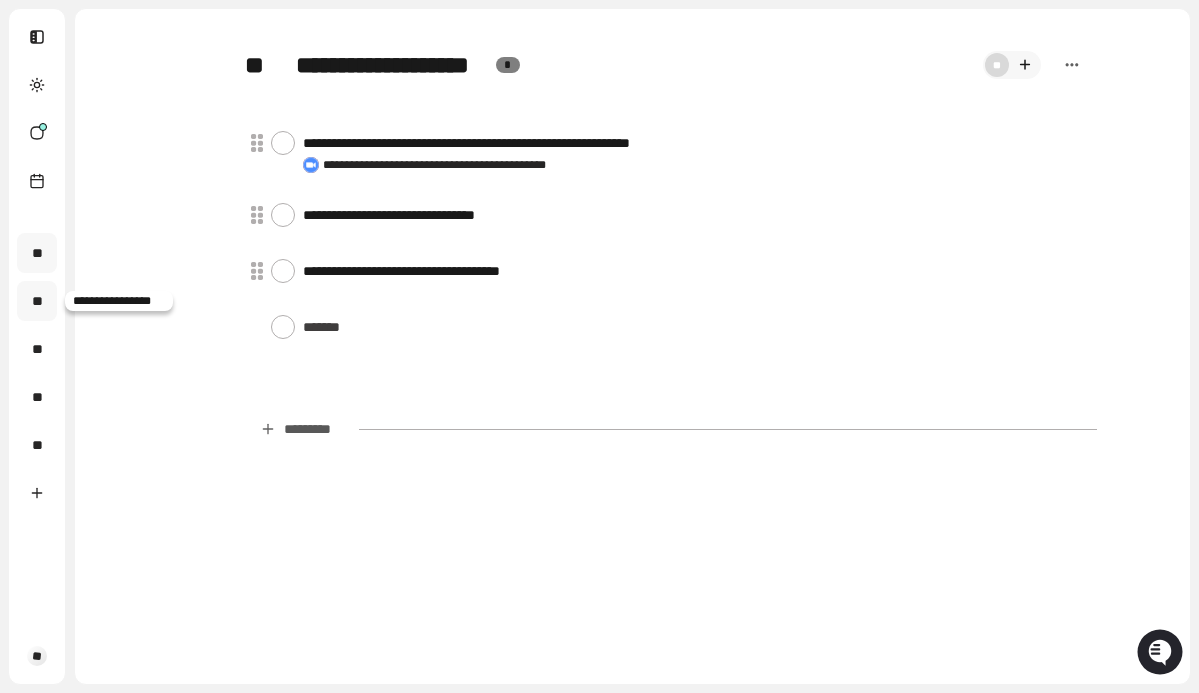 click on "**" at bounding box center (37, 301) 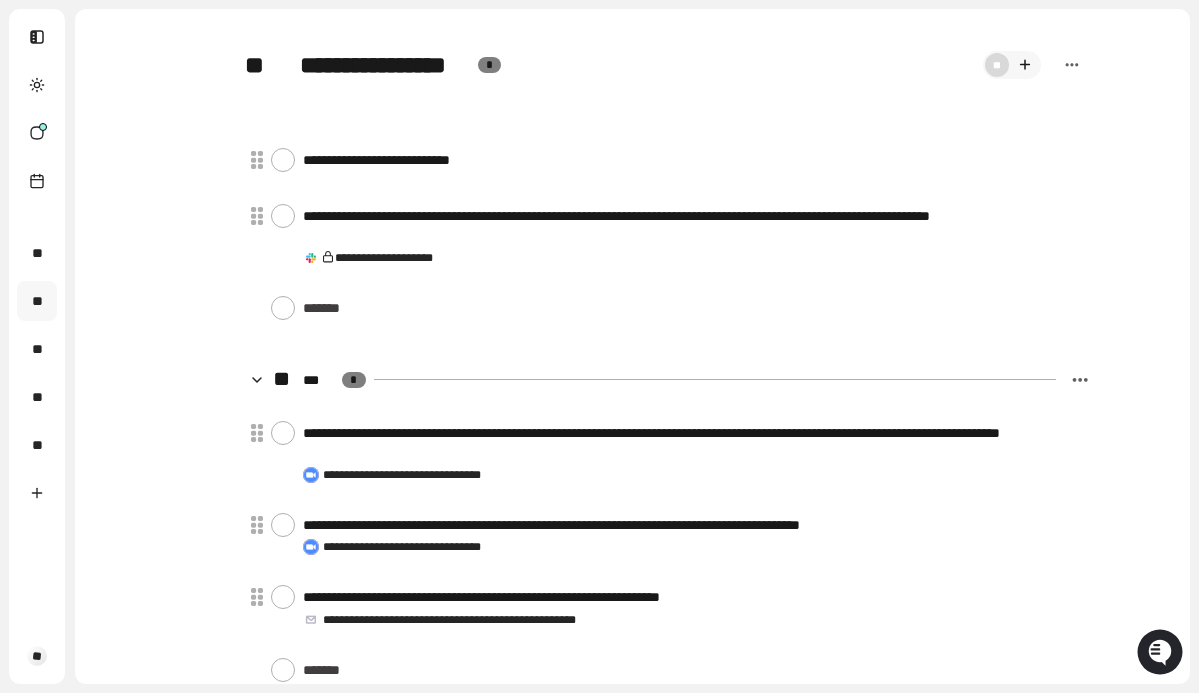 scroll, scrollTop: 316, scrollLeft: 0, axis: vertical 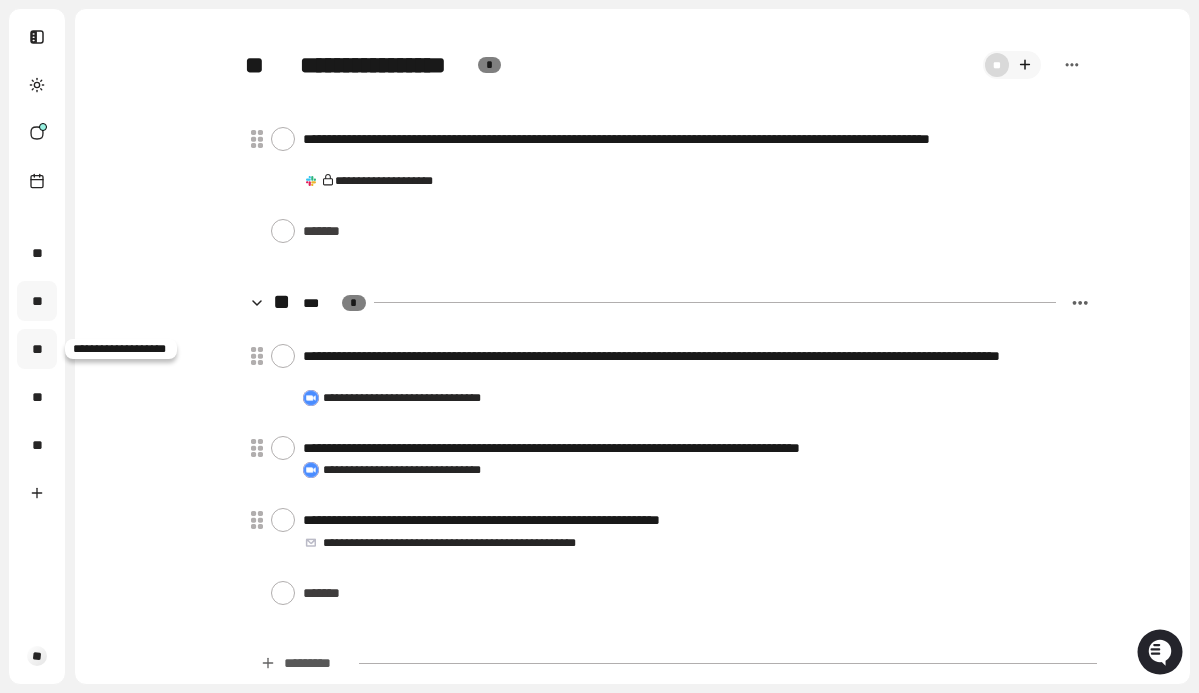 click on "**" at bounding box center (37, 349) 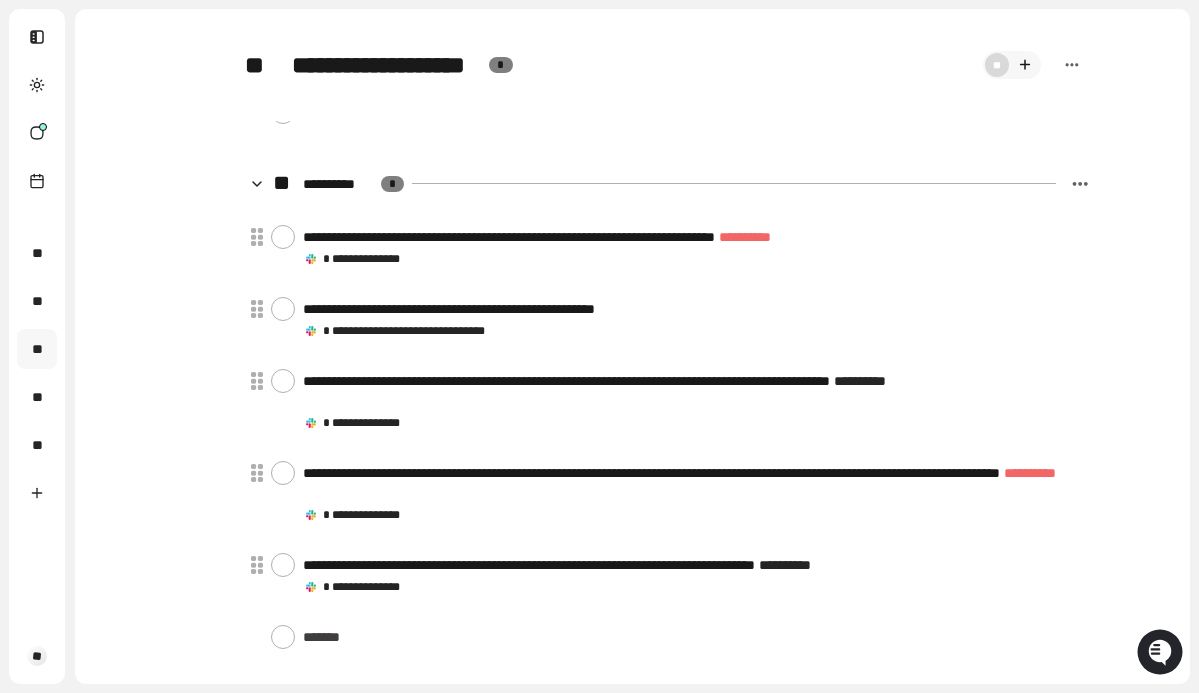 scroll, scrollTop: 147, scrollLeft: 0, axis: vertical 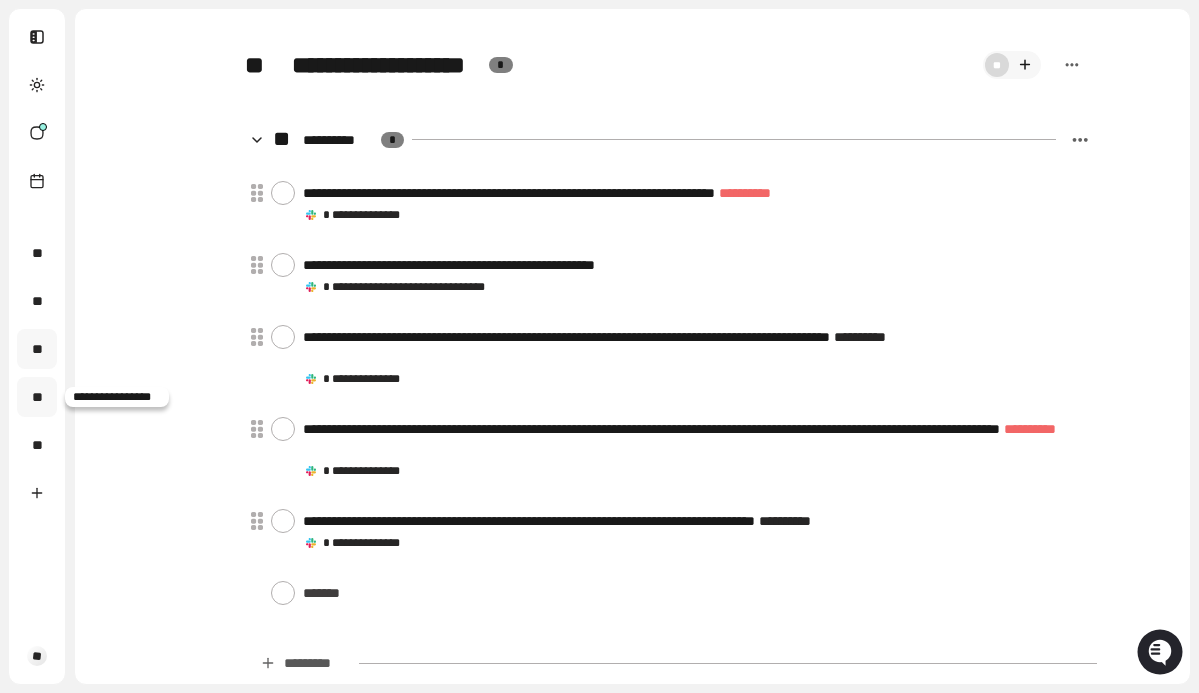 click on "**" at bounding box center [37, 397] 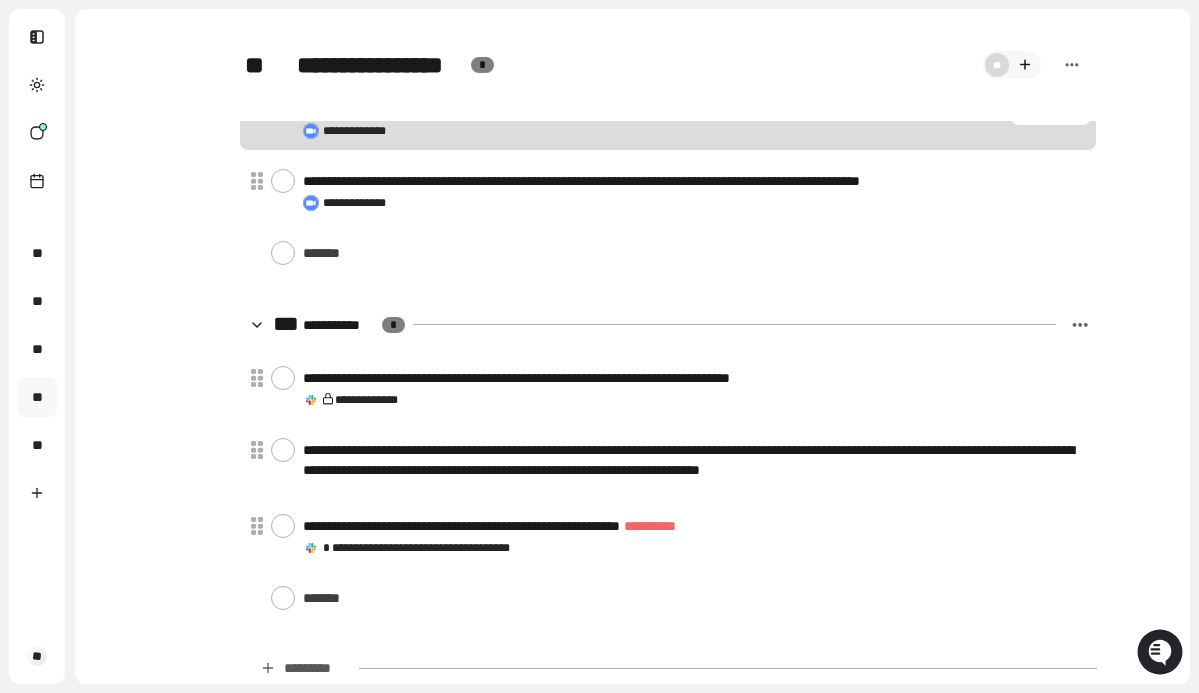 scroll, scrollTop: 164, scrollLeft: 0, axis: vertical 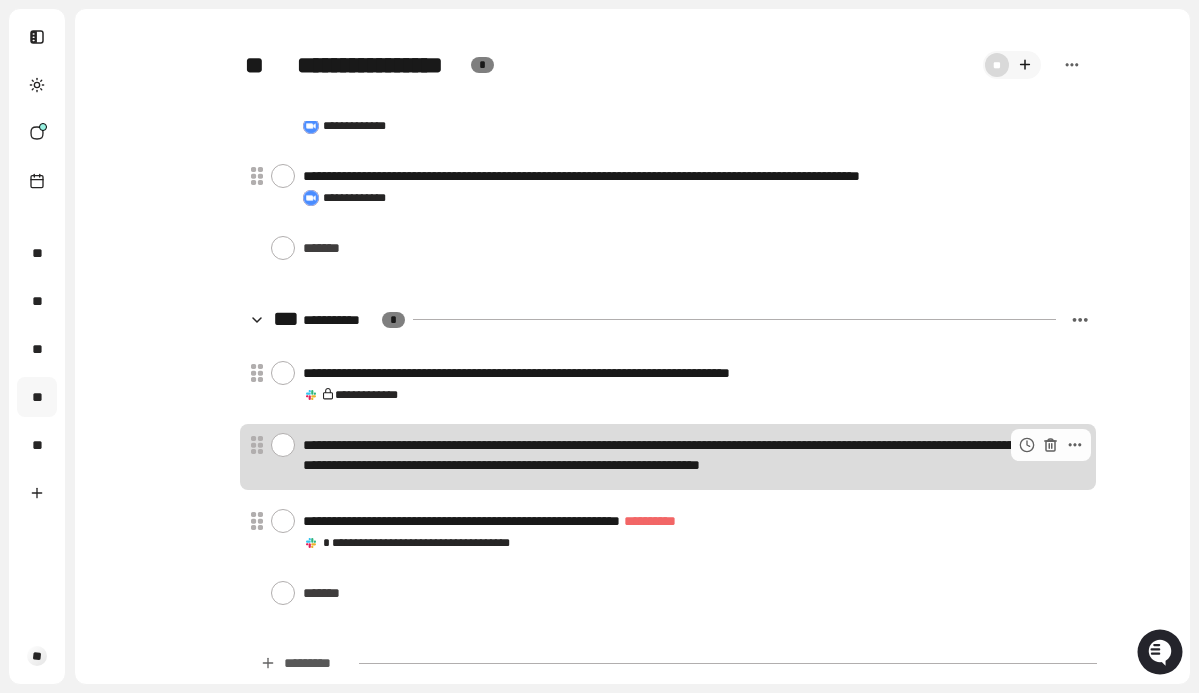 click at bounding box center [283, 445] 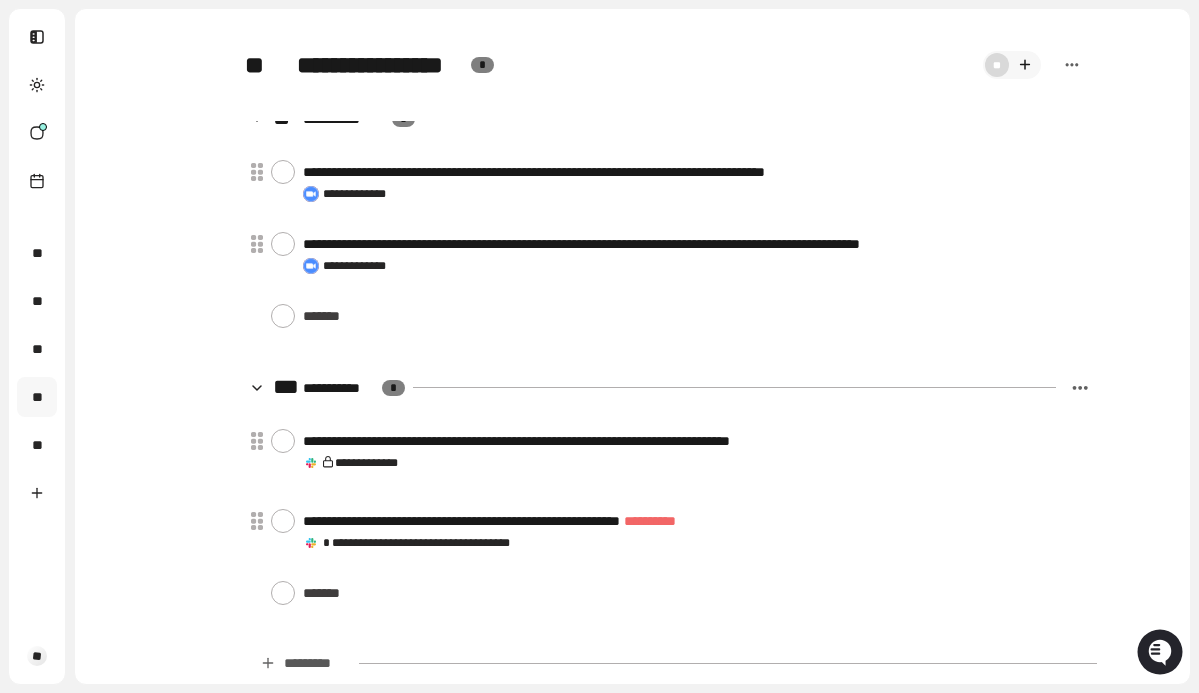 scroll, scrollTop: 88, scrollLeft: 0, axis: vertical 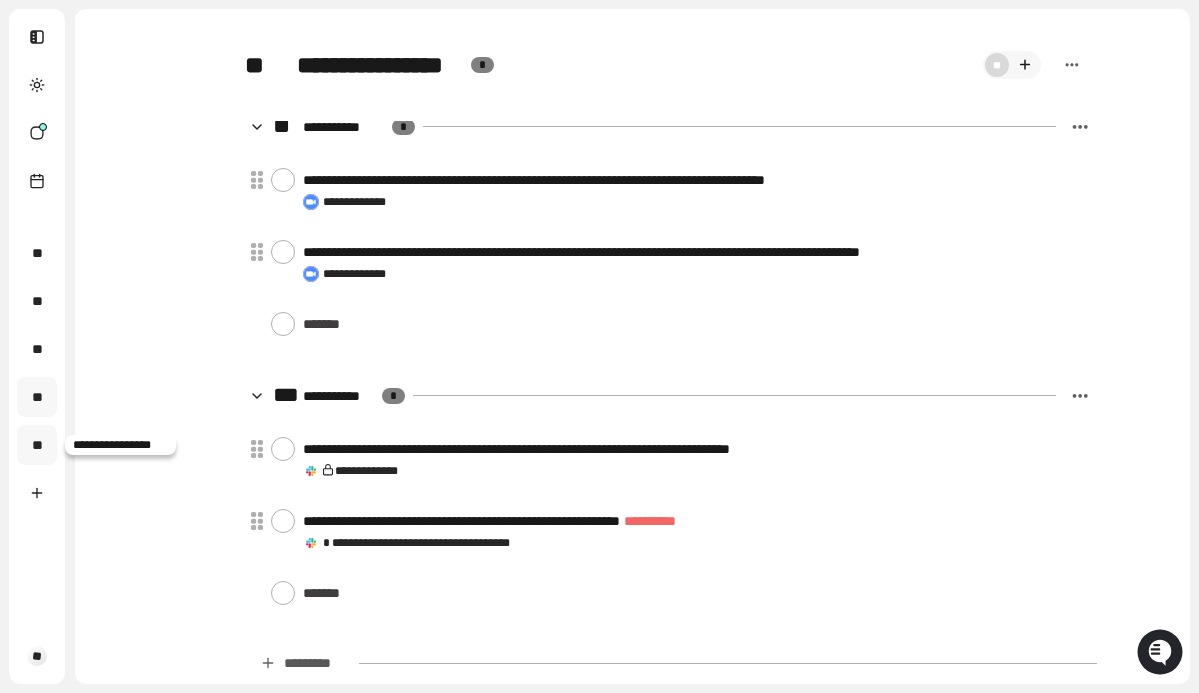 click on "**" at bounding box center (37, 445) 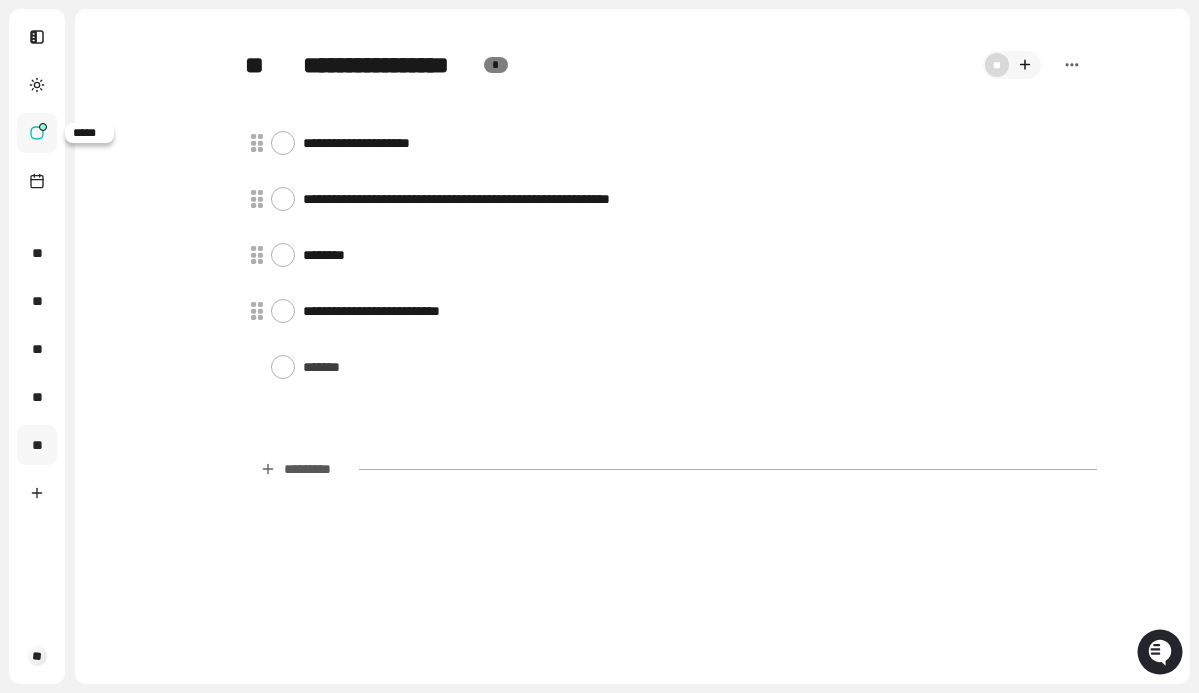 click at bounding box center [37, 133] 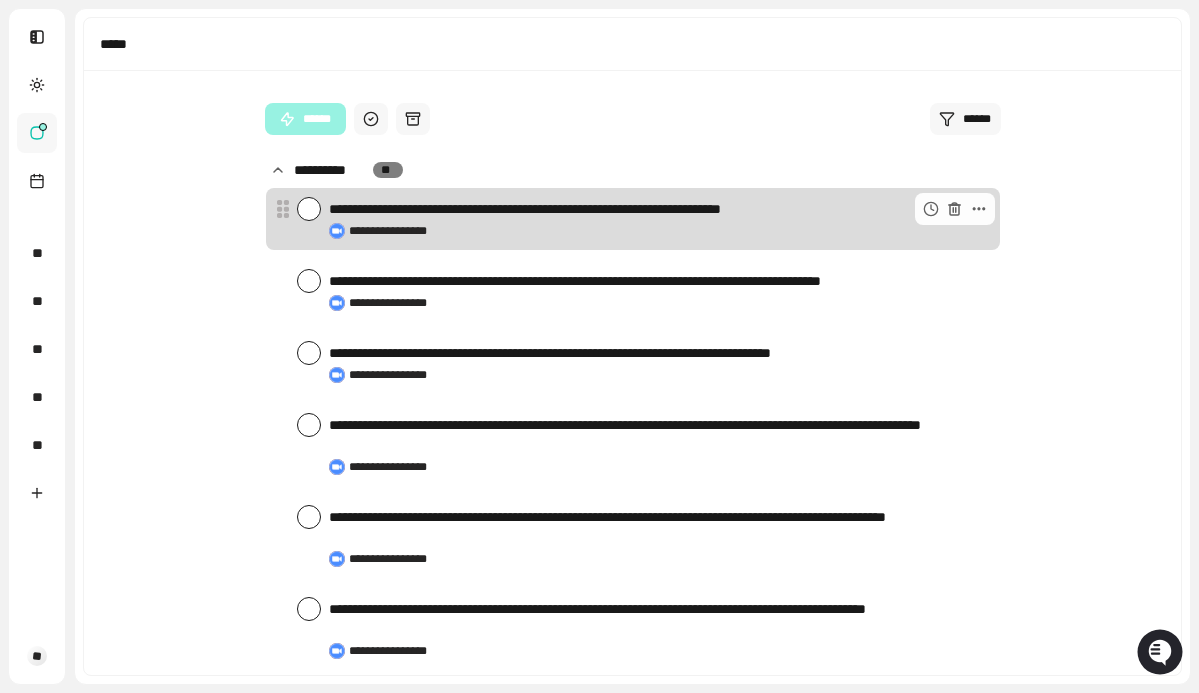 click at bounding box center (309, 209) 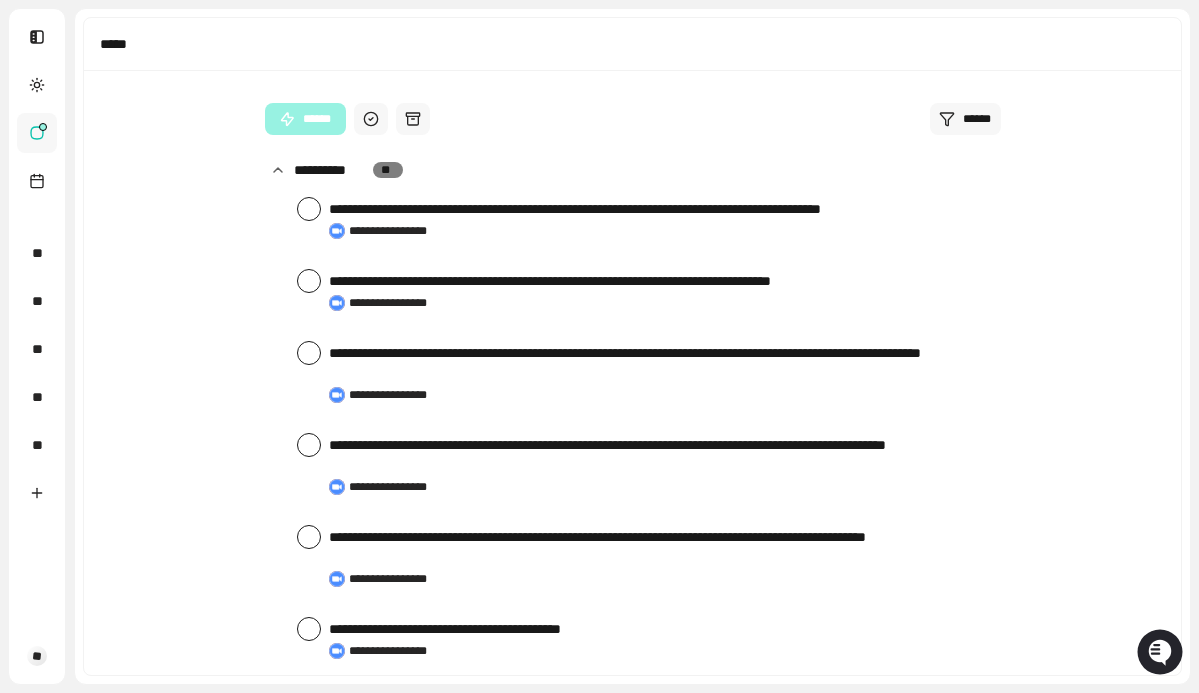 click at bounding box center (309, 209) 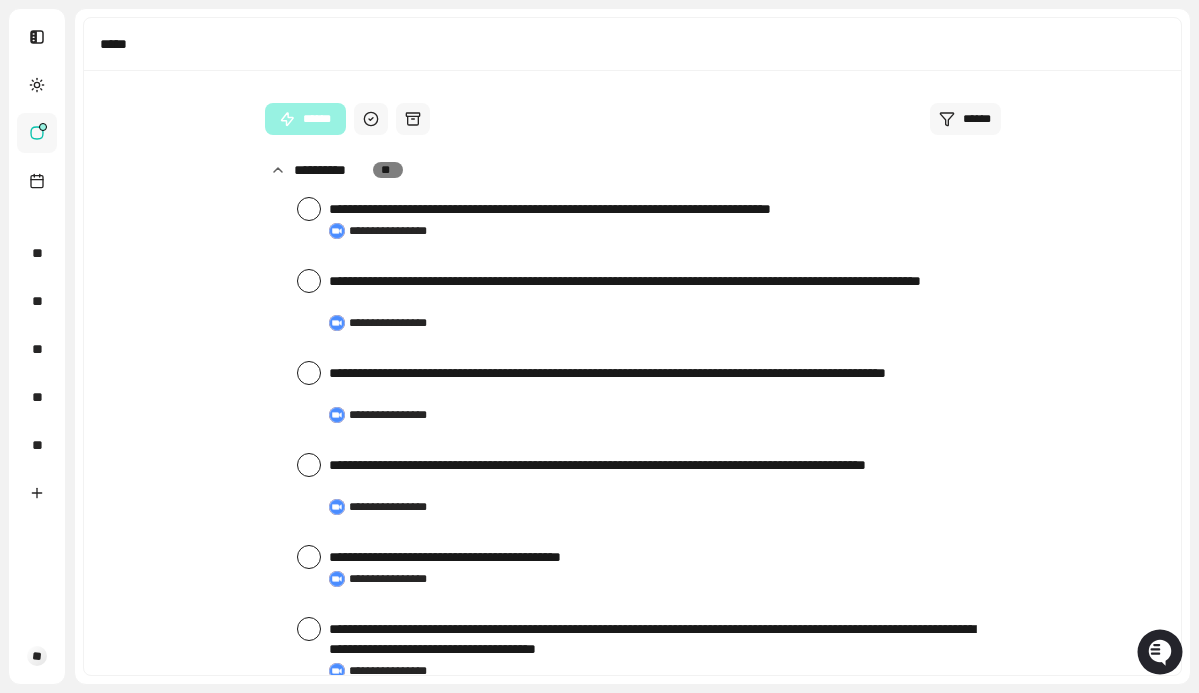 click at bounding box center (309, 209) 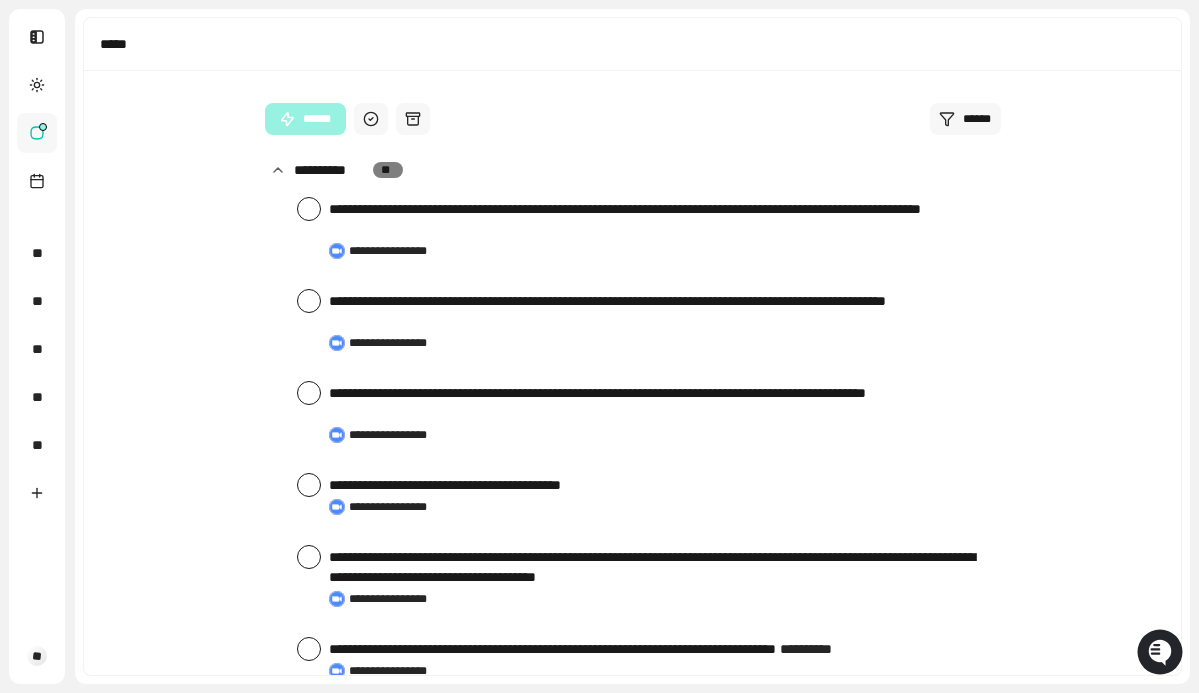 click at bounding box center (309, 209) 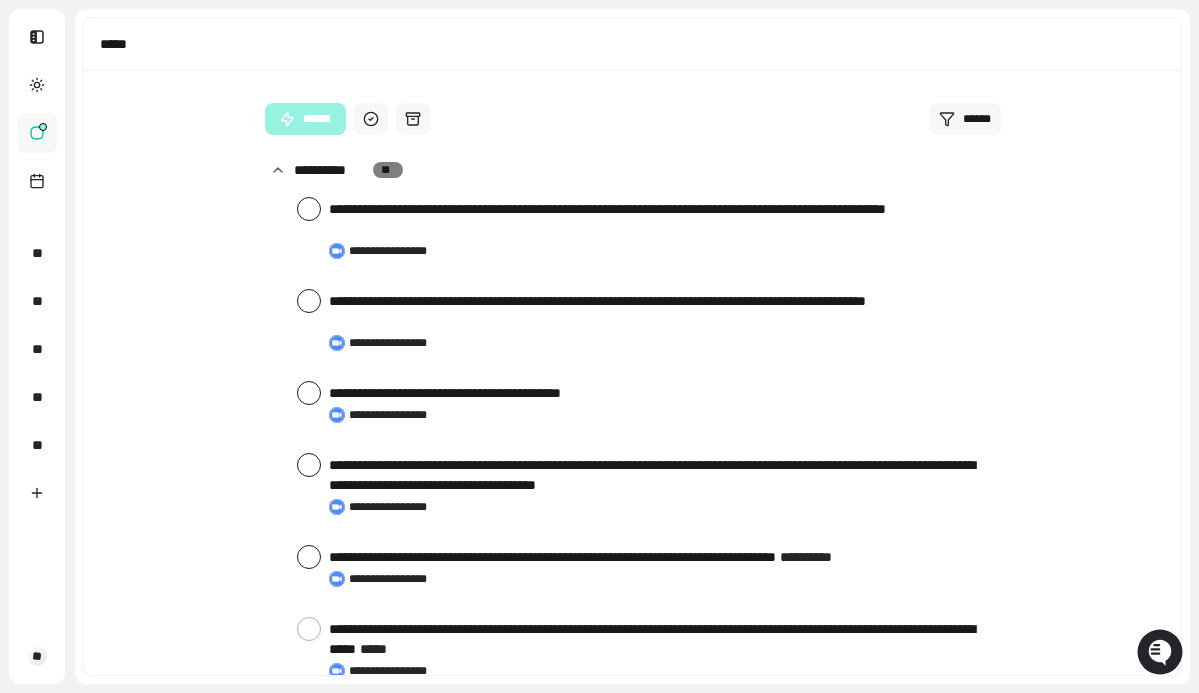 click at bounding box center (309, 209) 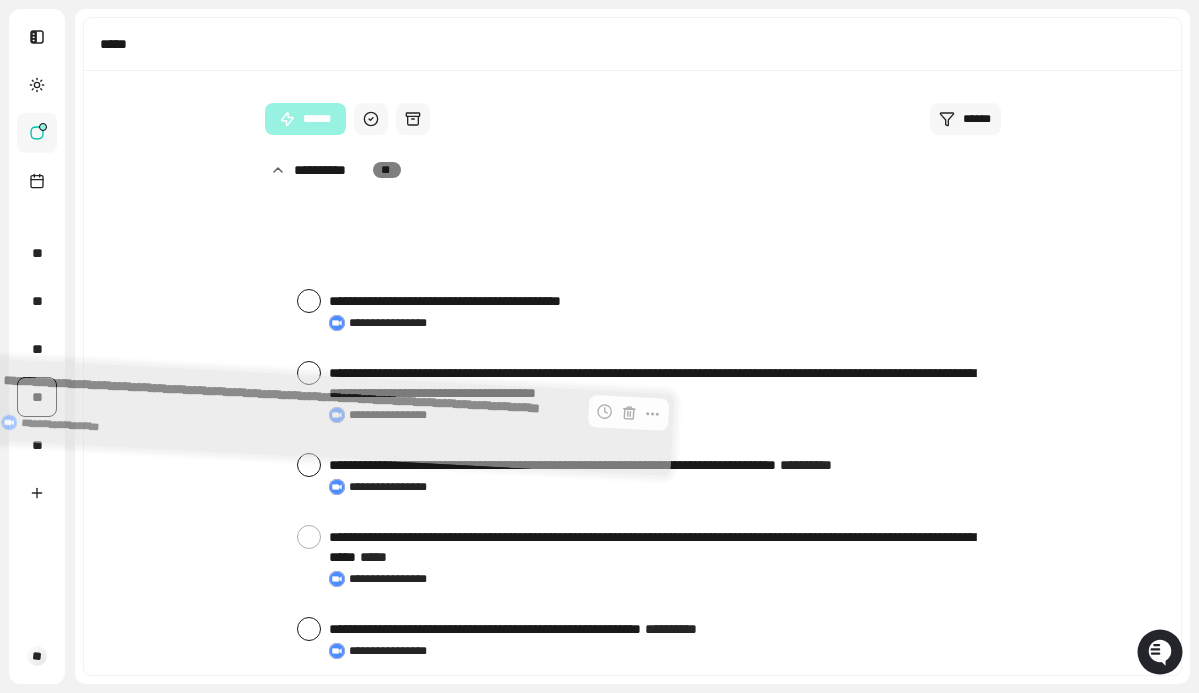 drag, startPoint x: 376, startPoint y: 212, endPoint x: 47, endPoint y: 405, distance: 381.43152 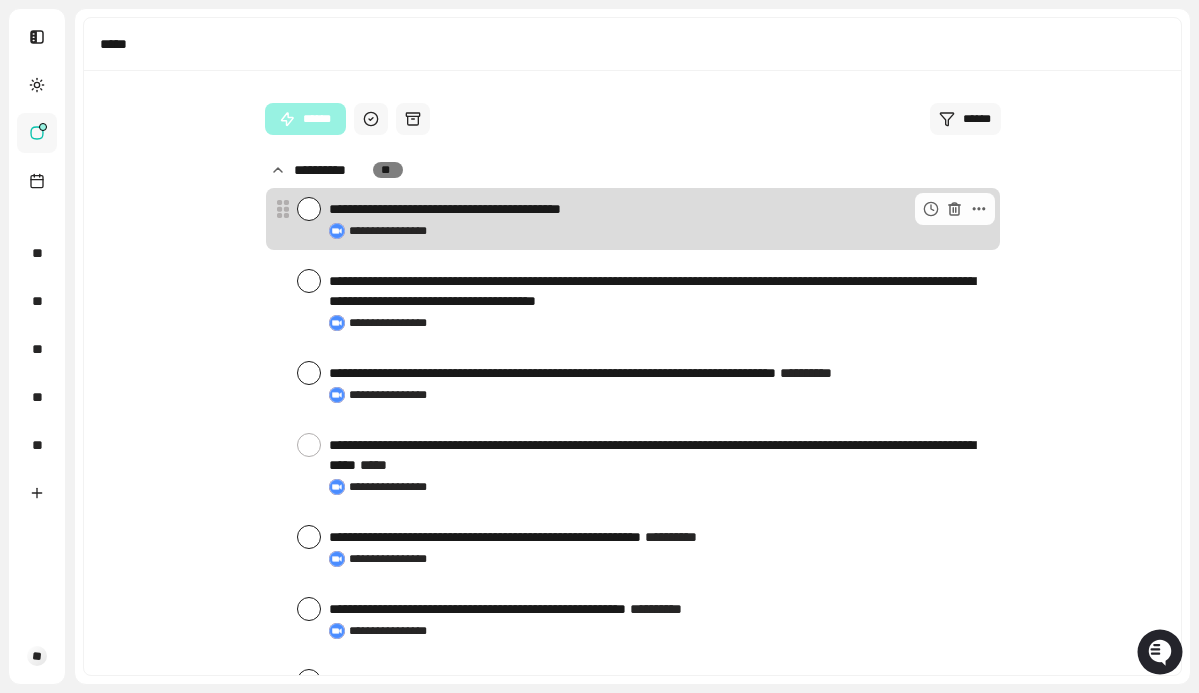 click at bounding box center [309, 209] 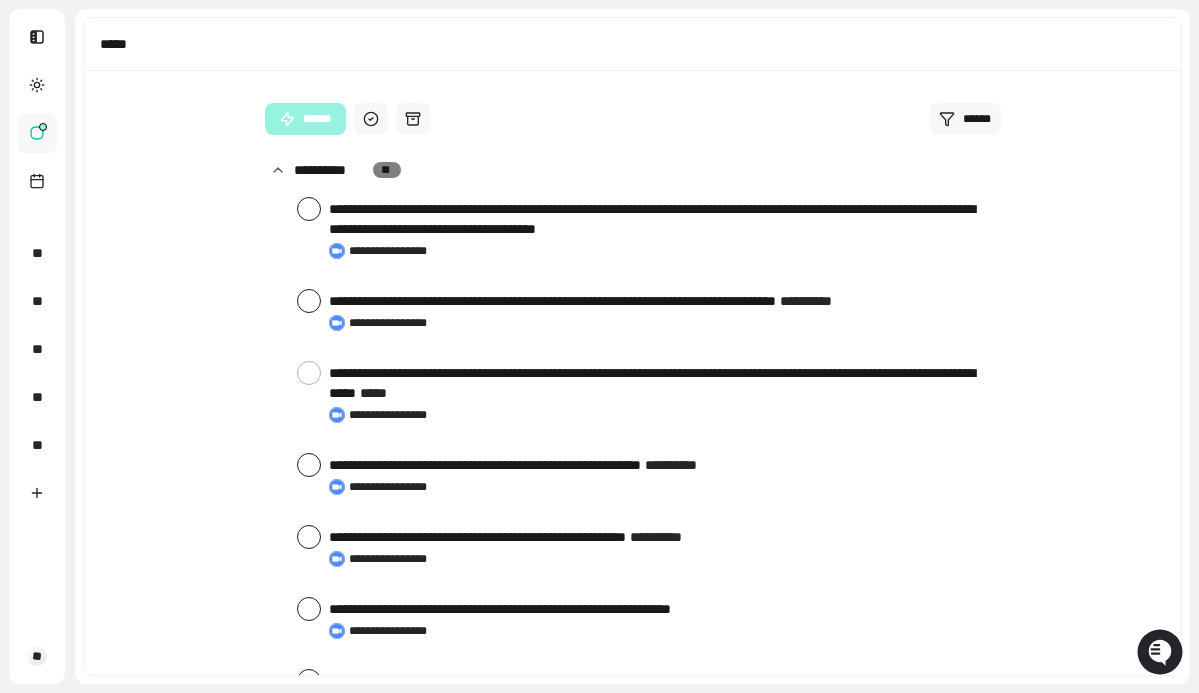 click at bounding box center [309, 209] 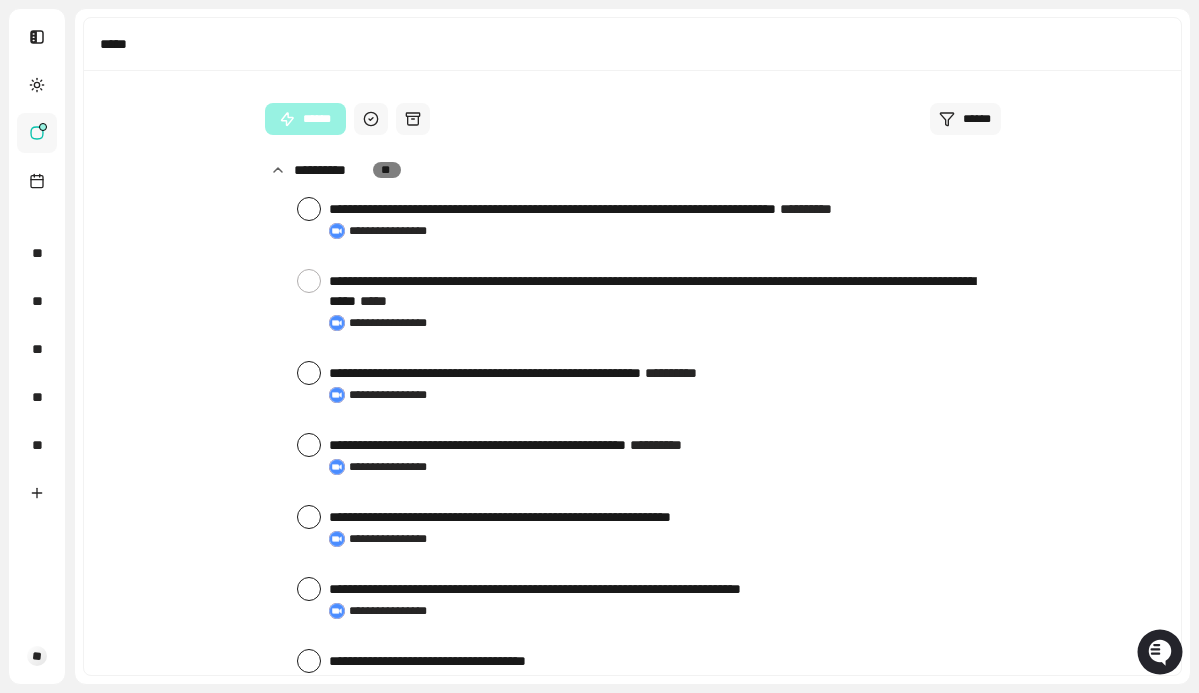 click at bounding box center (309, 209) 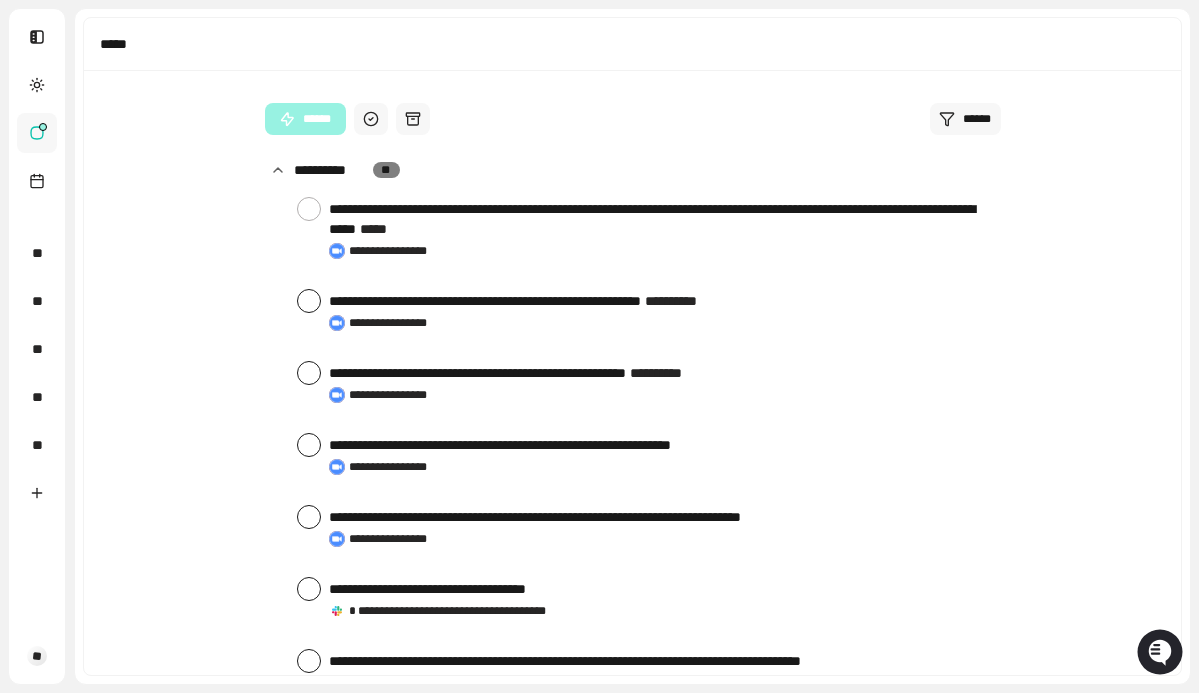 click at bounding box center (309, 209) 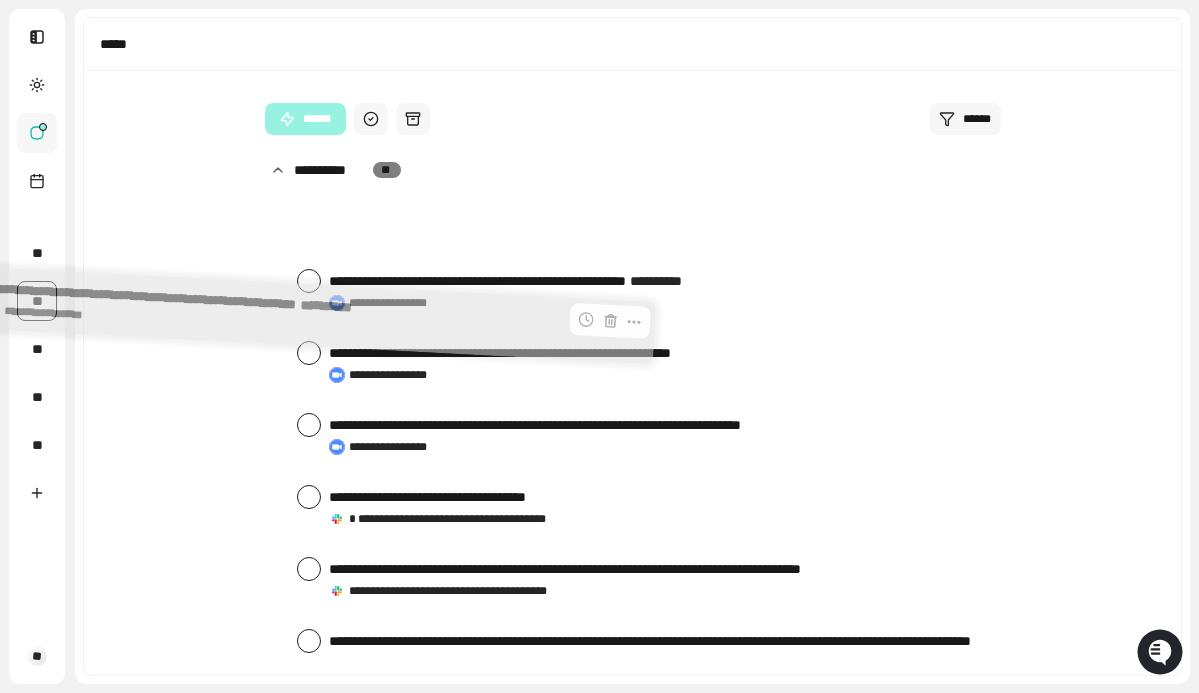 drag, startPoint x: 387, startPoint y: 212, endPoint x: 46, endPoint y: 307, distance: 353.98587 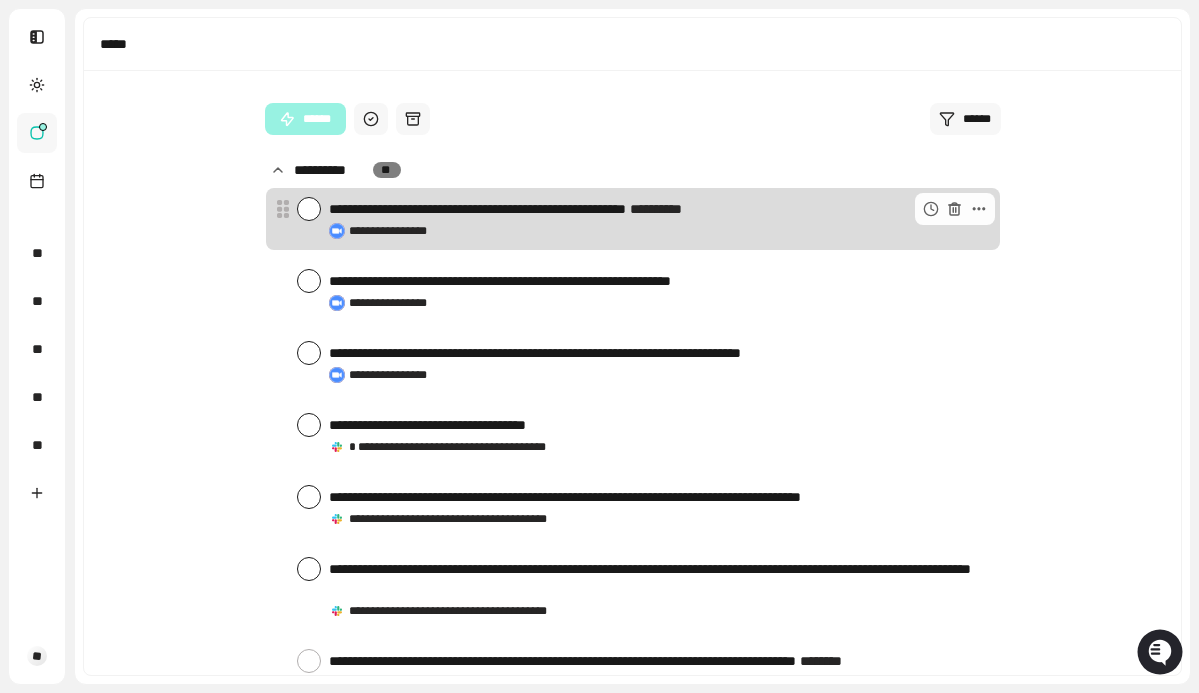 click at bounding box center (309, 209) 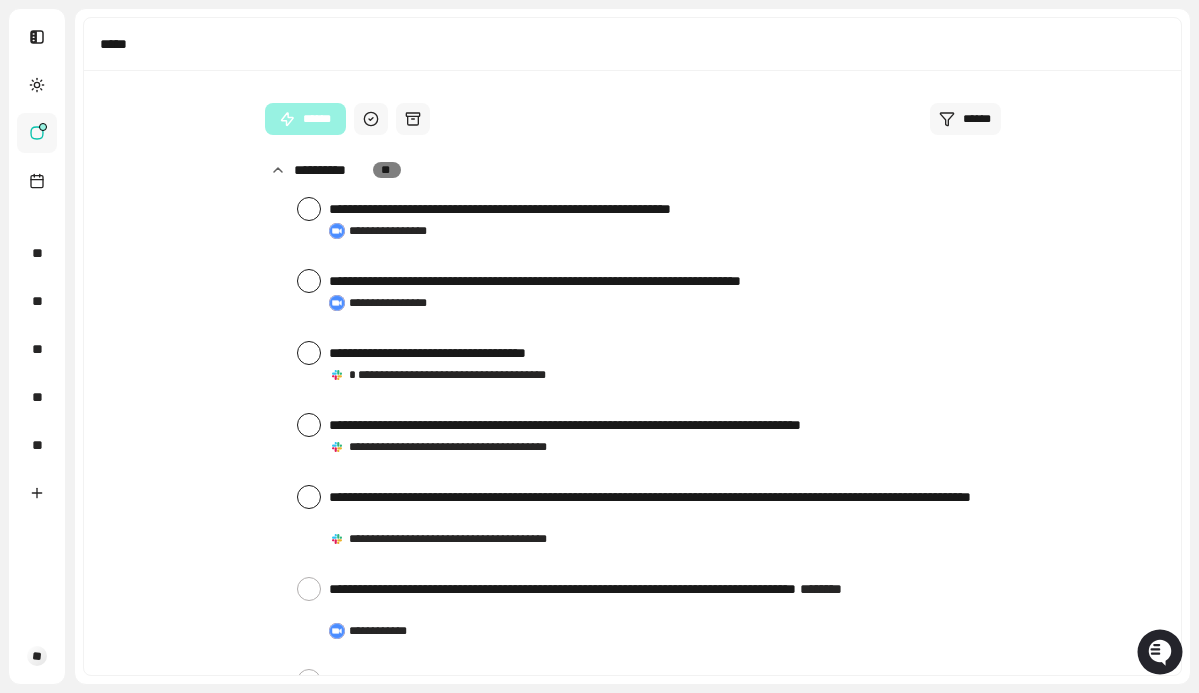 click at bounding box center [309, 209] 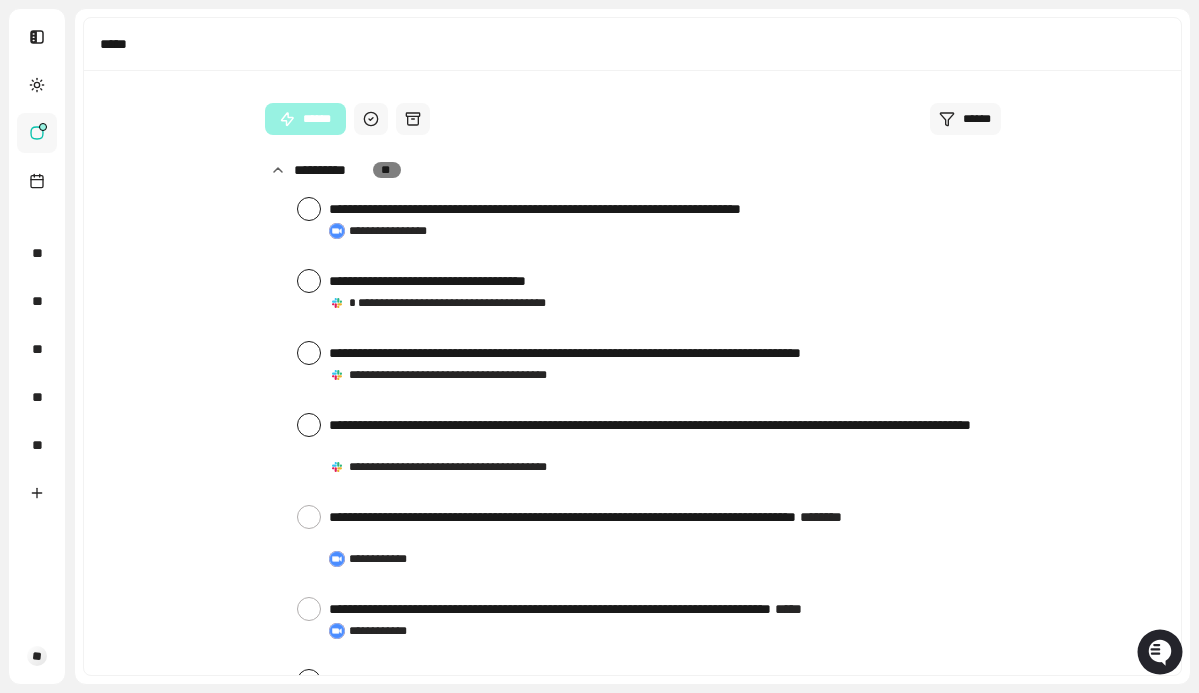 click at bounding box center [309, 209] 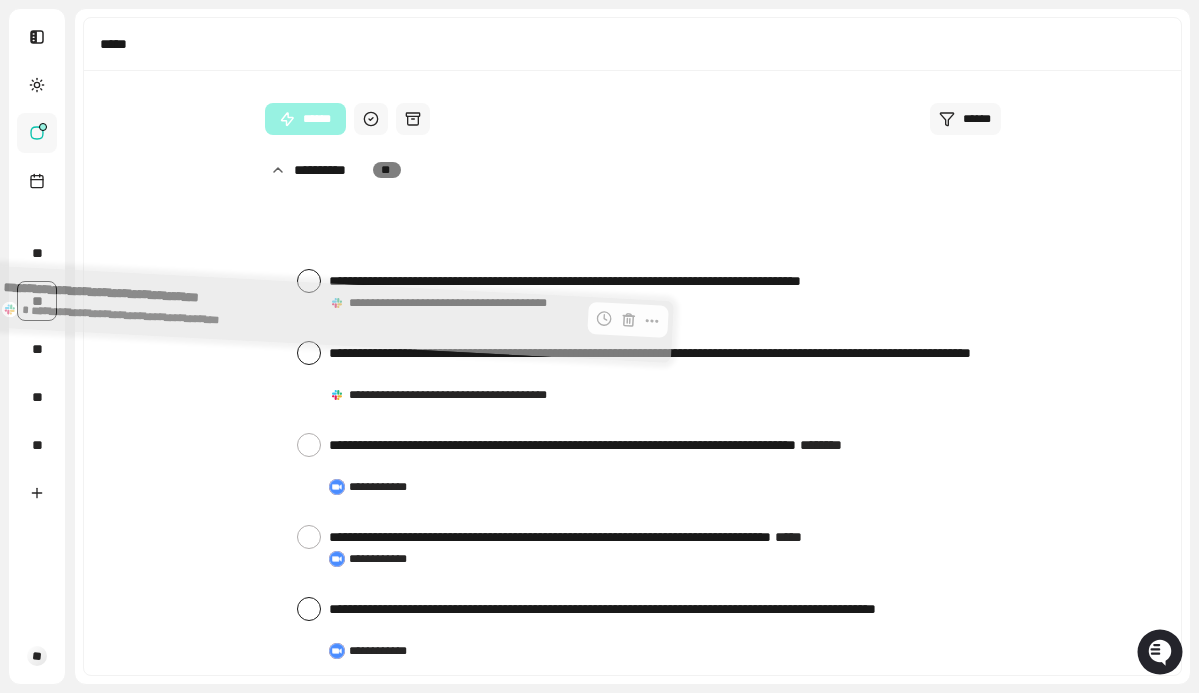 drag, startPoint x: 368, startPoint y: 207, endPoint x: 45, endPoint y: 301, distance: 336.40005 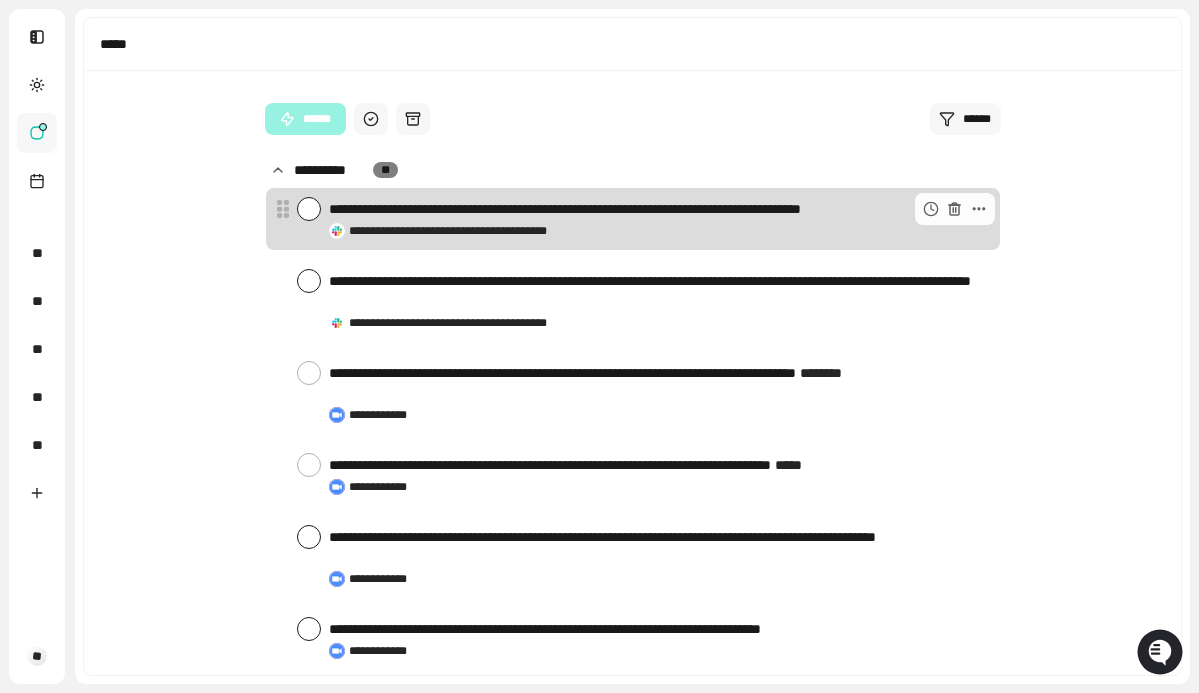 click at bounding box center [309, 209] 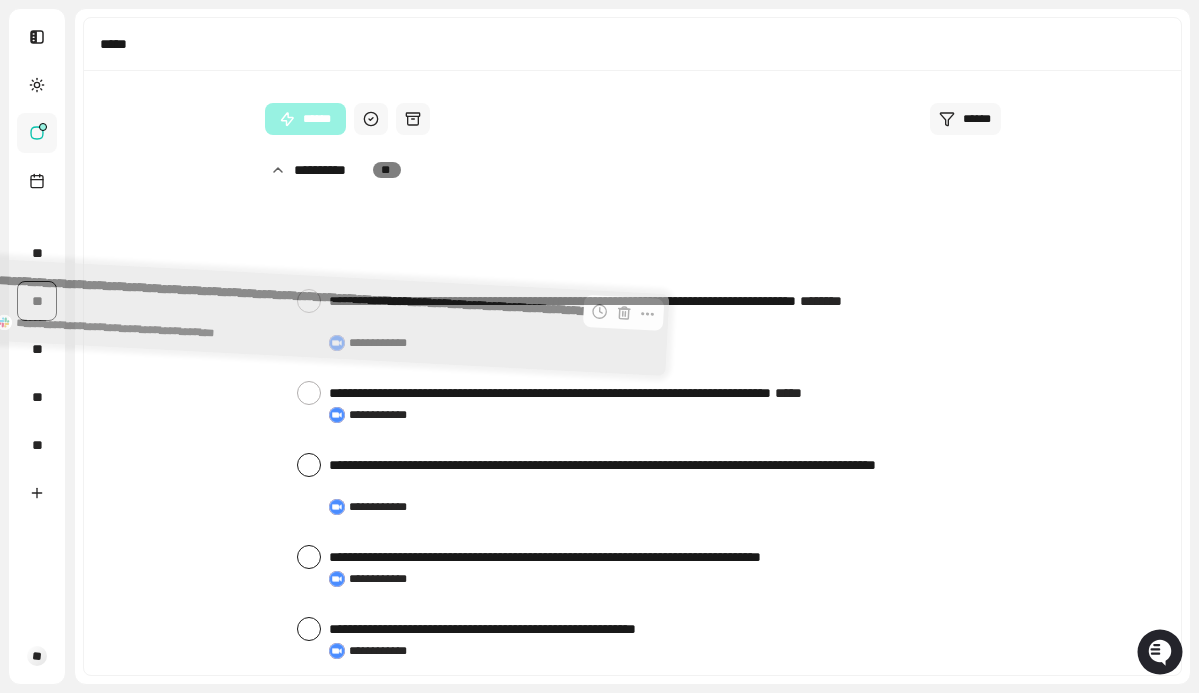 drag, startPoint x: 369, startPoint y: 220, endPoint x: 41, endPoint y: 308, distance: 339.59976 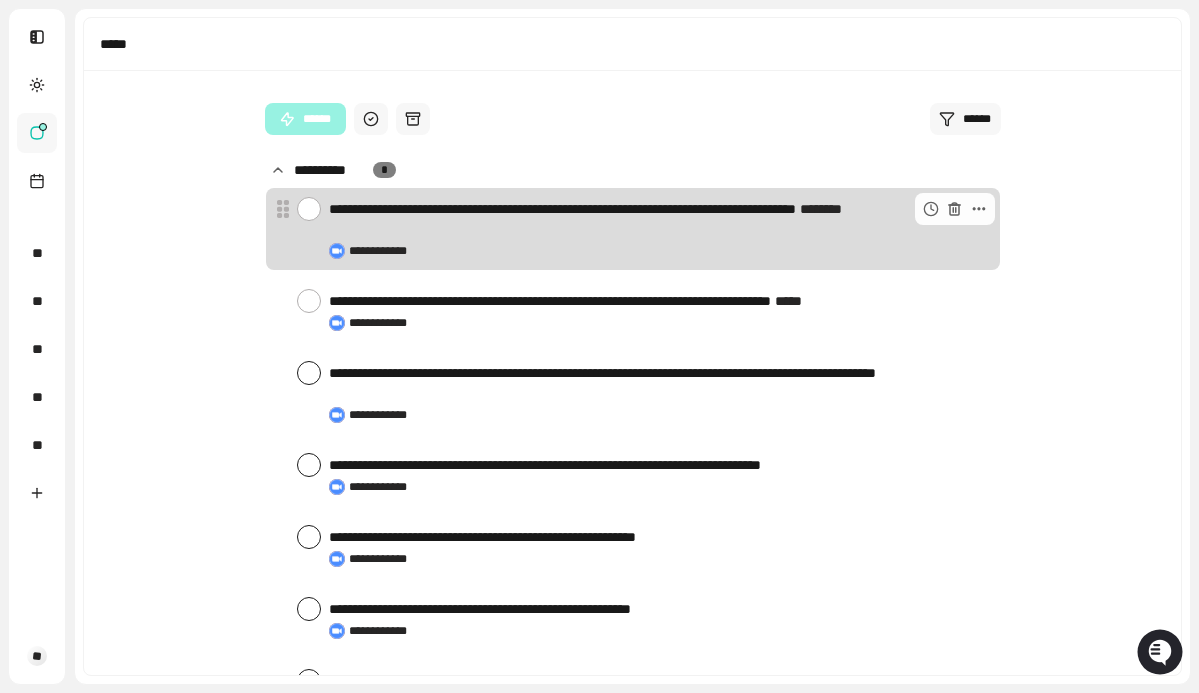 click at bounding box center (309, 209) 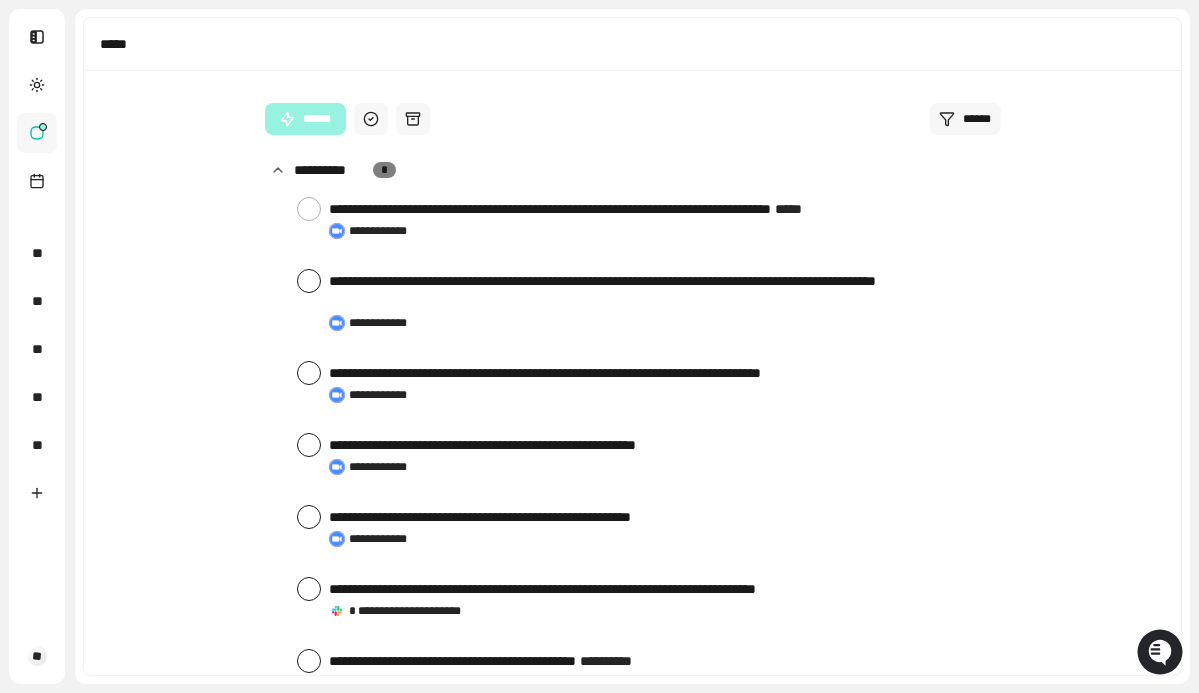 click at bounding box center [309, 209] 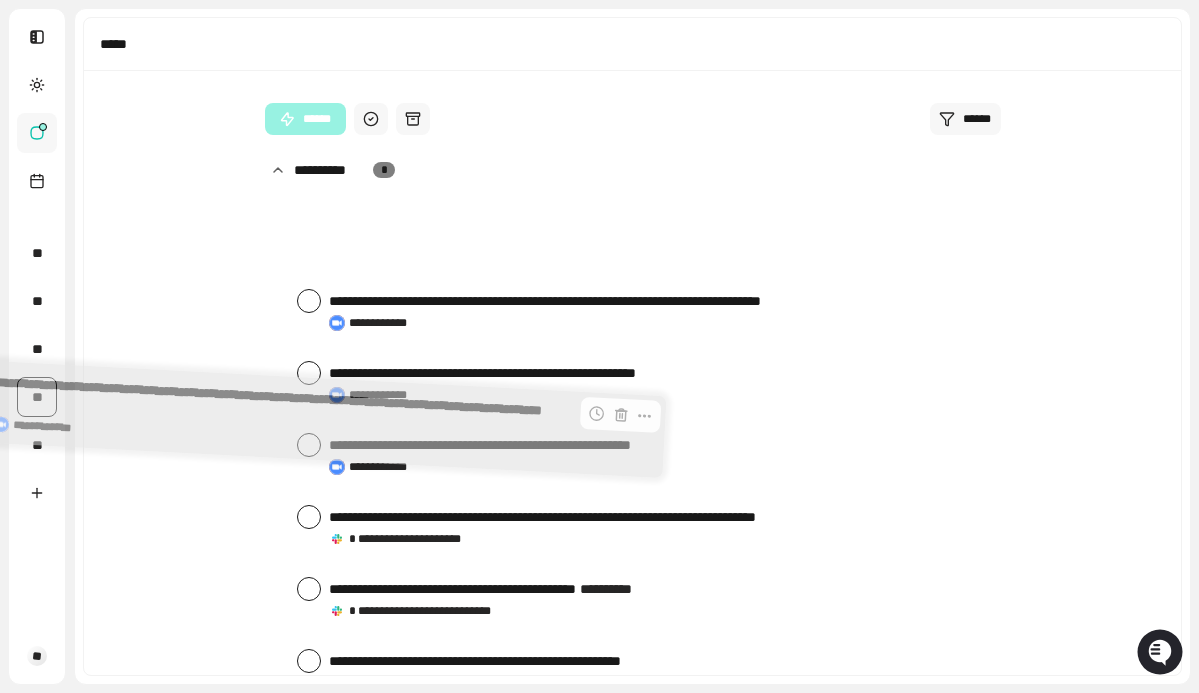drag, startPoint x: 374, startPoint y: 213, endPoint x: 43, endPoint y: 402, distance: 381.15875 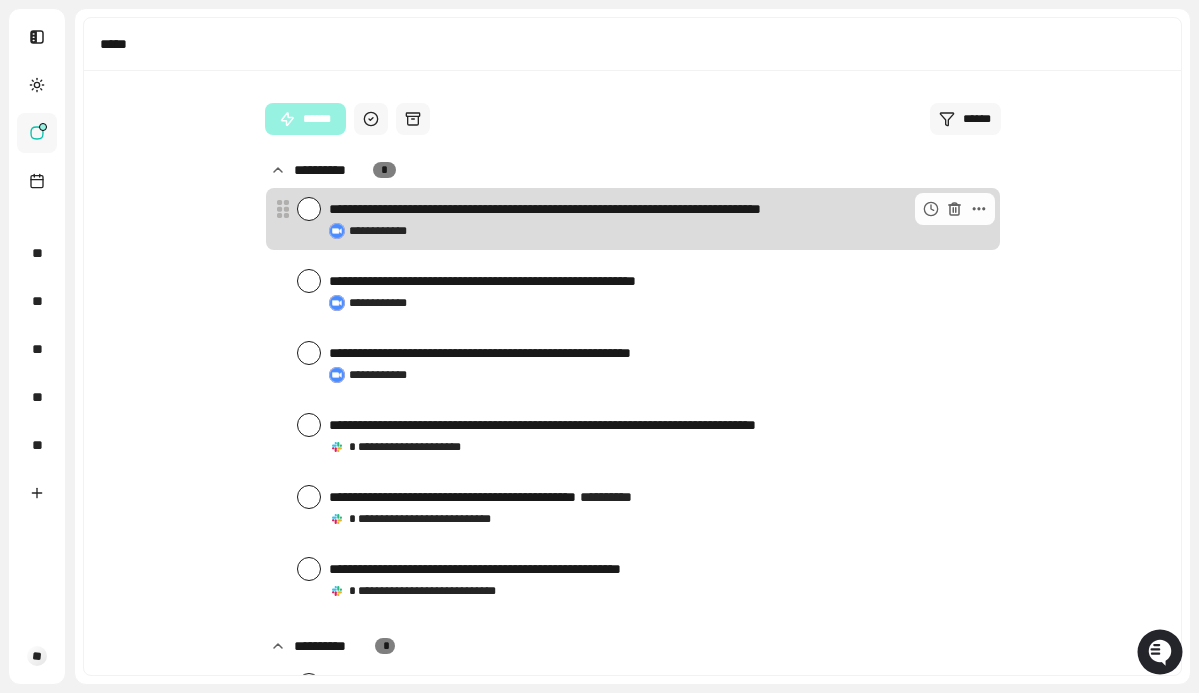 click at bounding box center (309, 209) 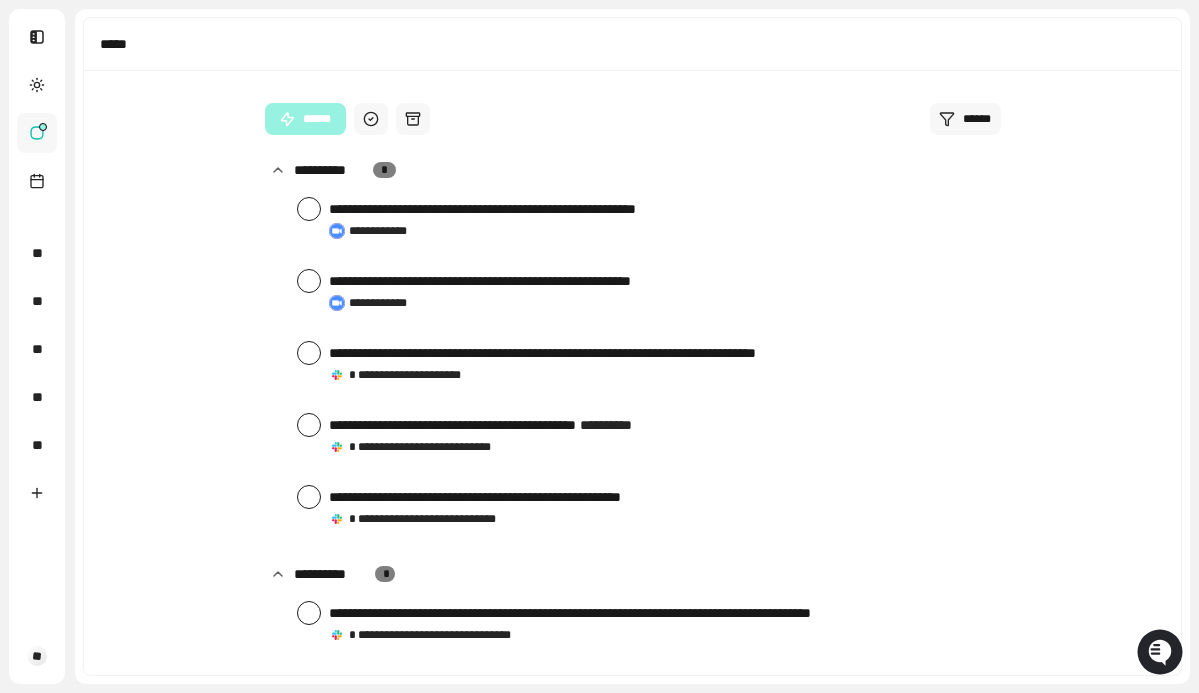 click at bounding box center [309, 209] 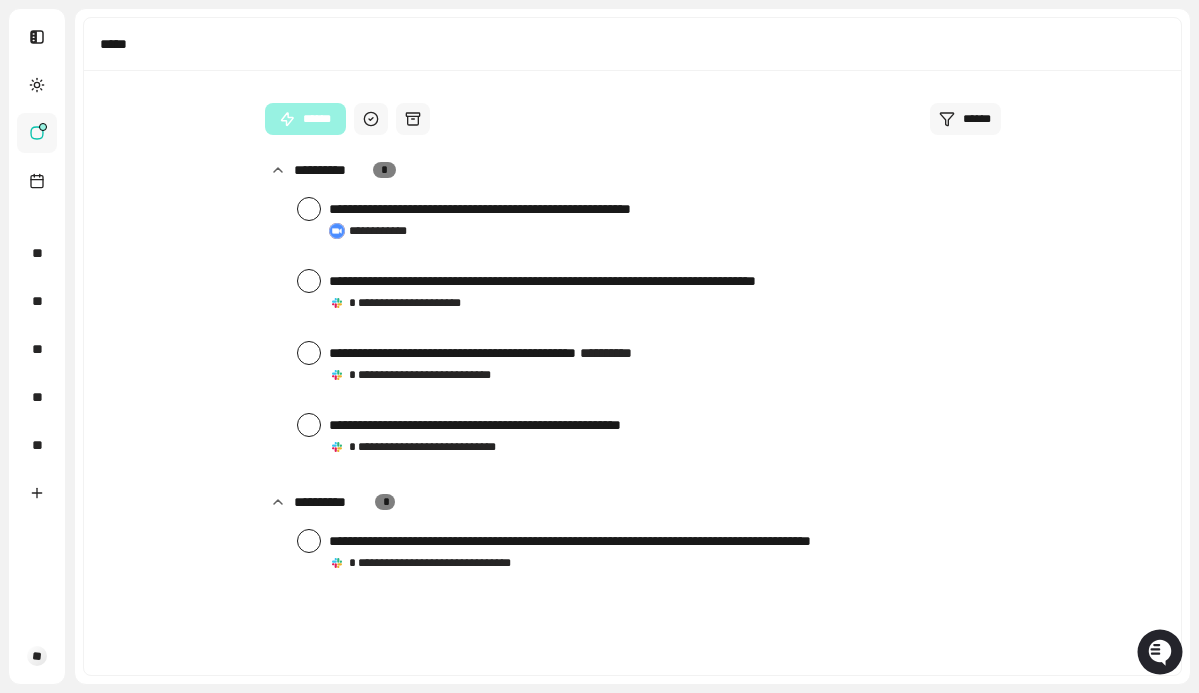 click at bounding box center (309, 209) 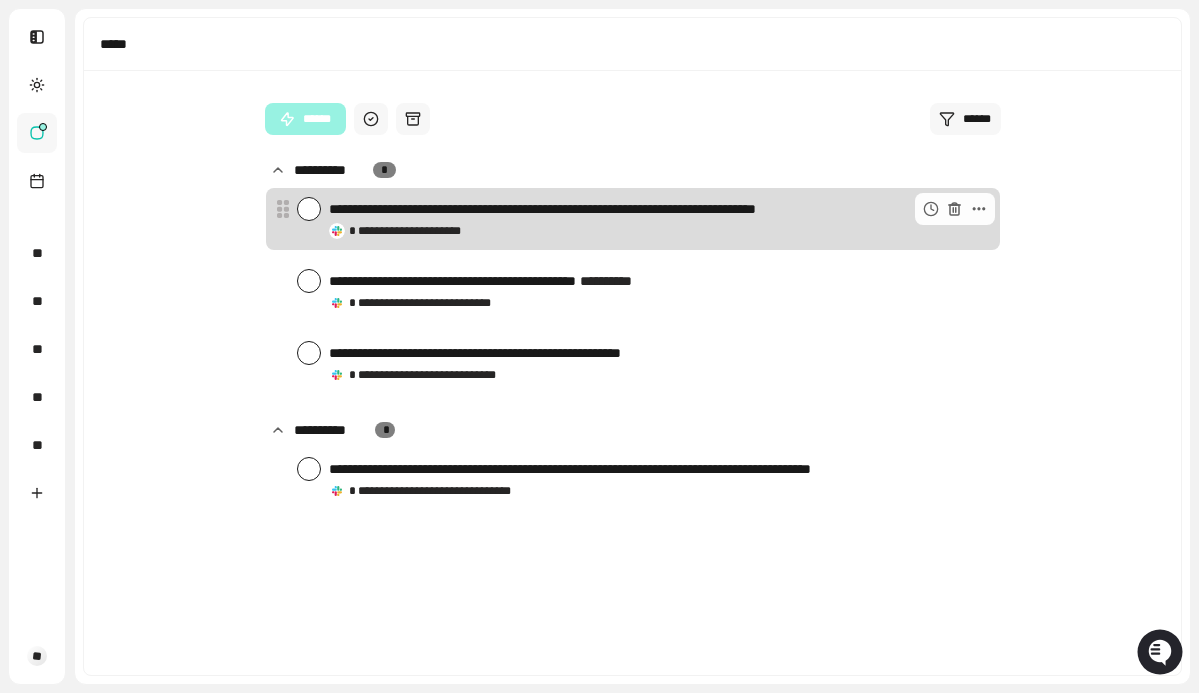 click at bounding box center (309, 209) 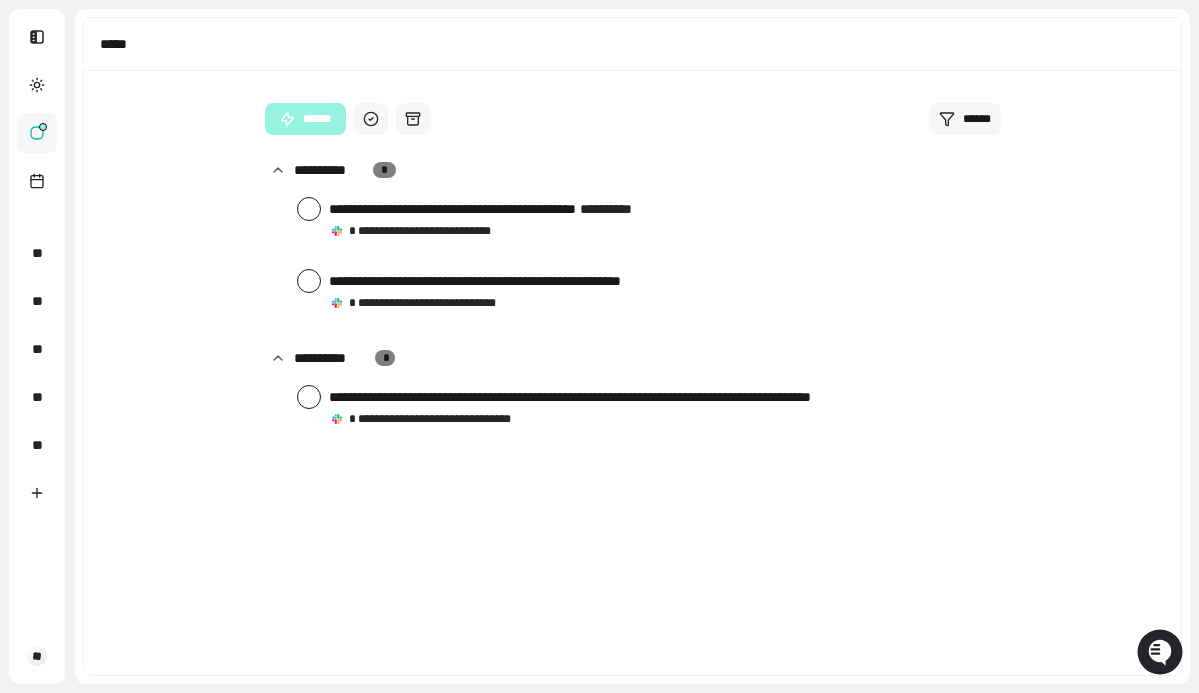 click at bounding box center [309, 209] 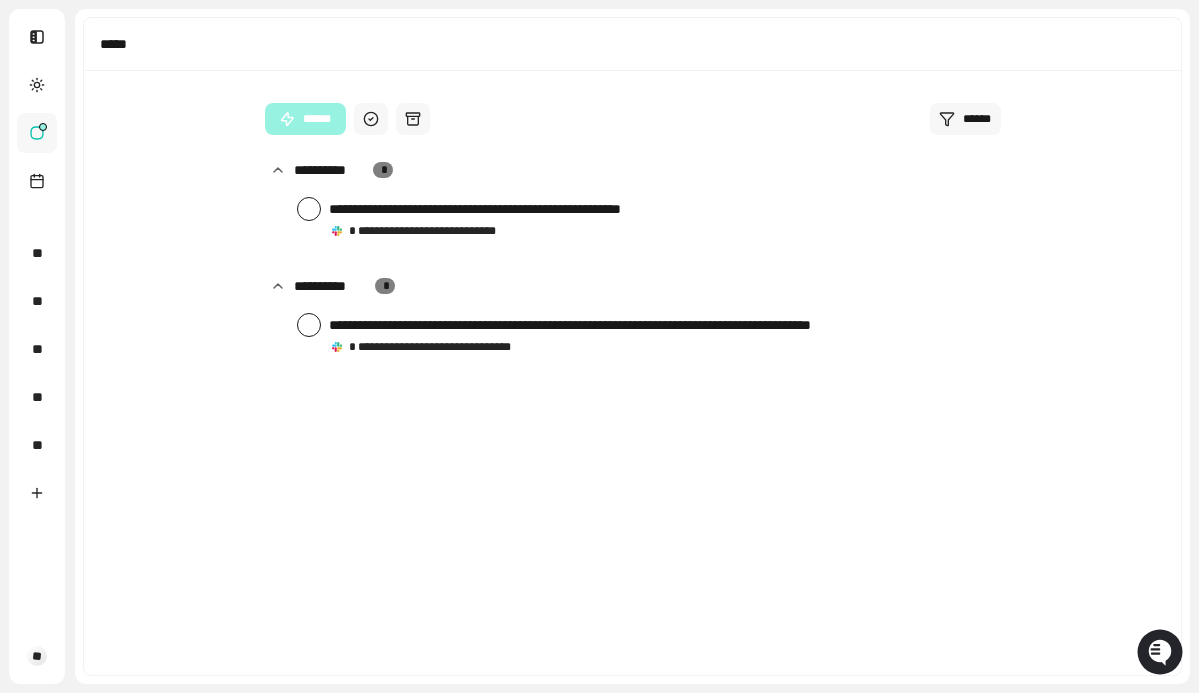 click at bounding box center [309, 209] 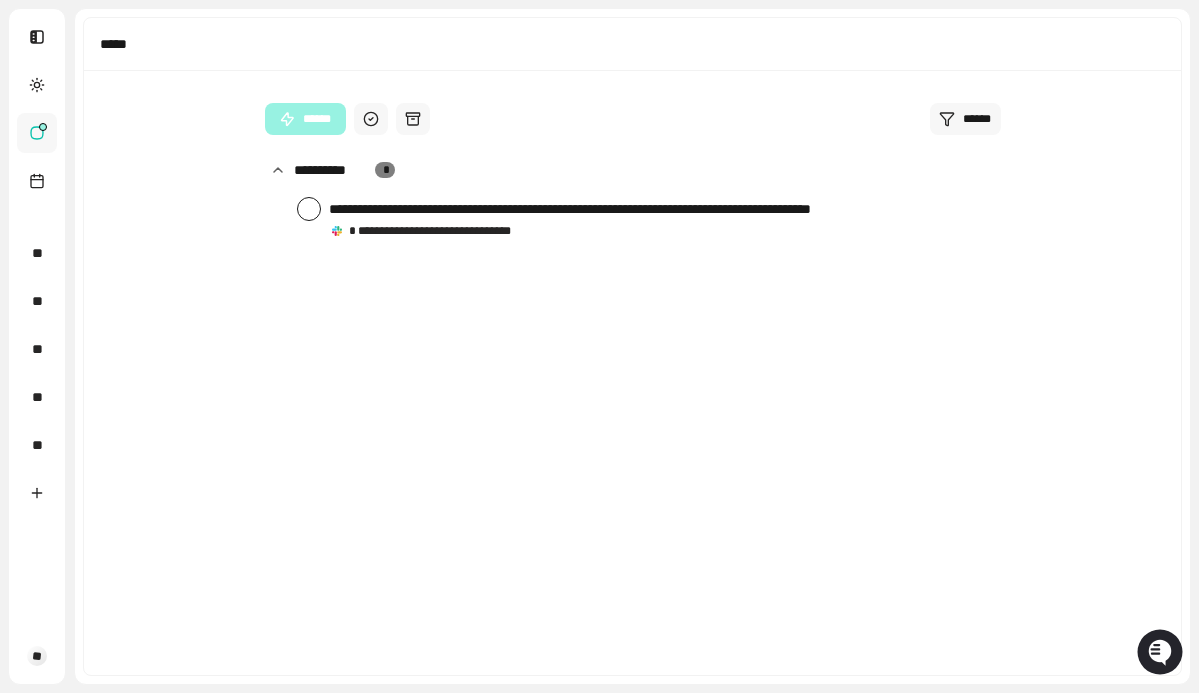 click at bounding box center [309, 209] 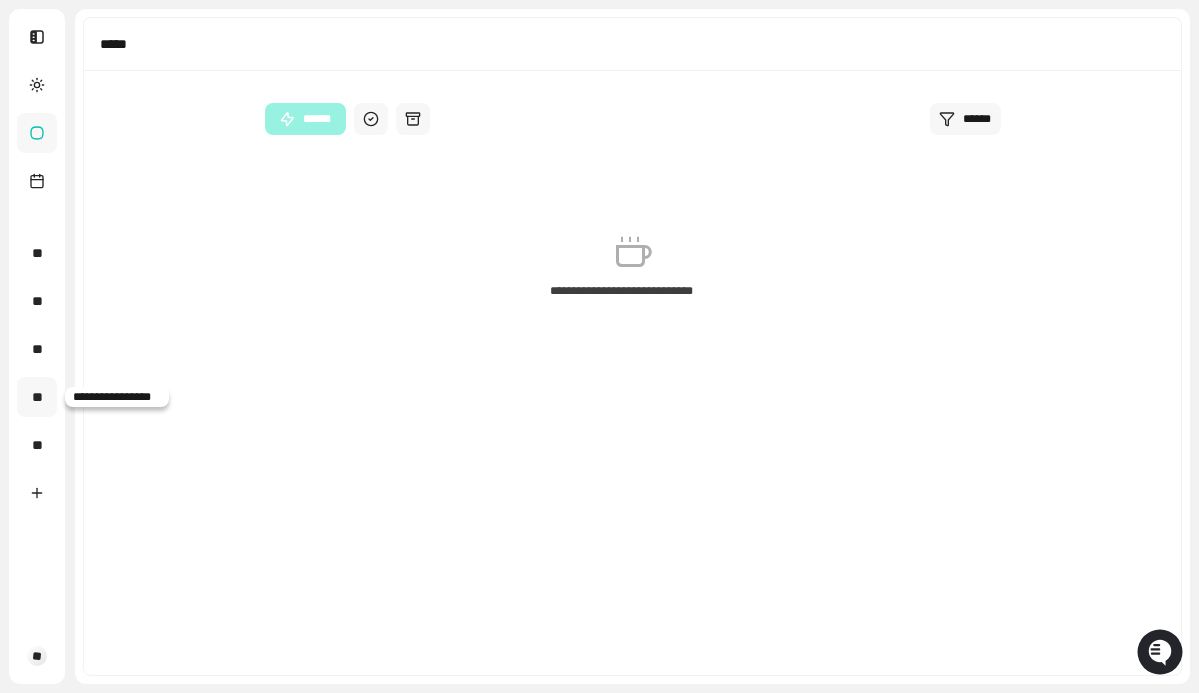 click on "**" at bounding box center [37, 397] 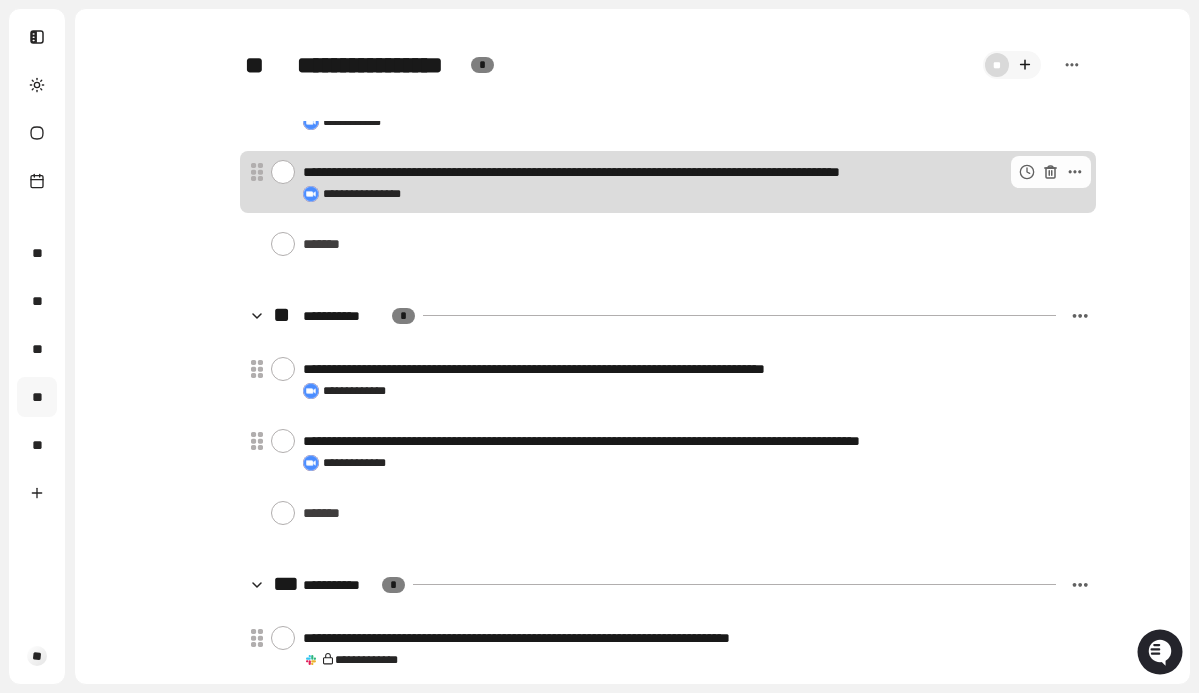 scroll, scrollTop: 54, scrollLeft: 0, axis: vertical 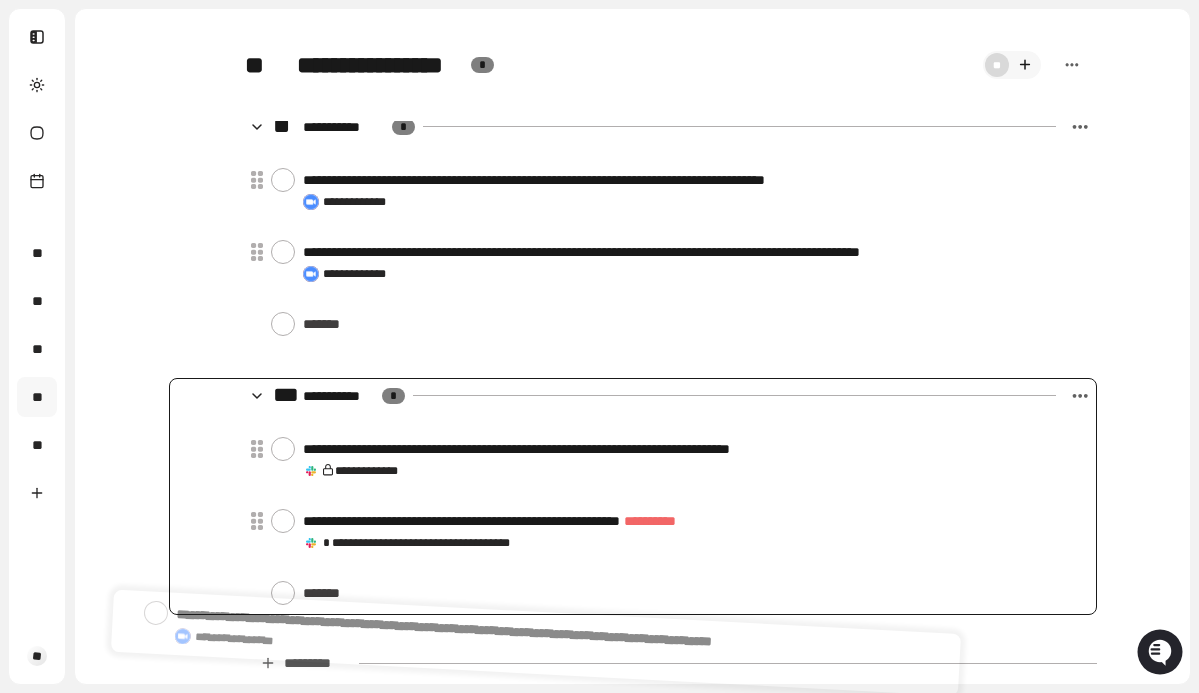 drag, startPoint x: 534, startPoint y: 164, endPoint x: 404, endPoint y: 632, distance: 485.7201 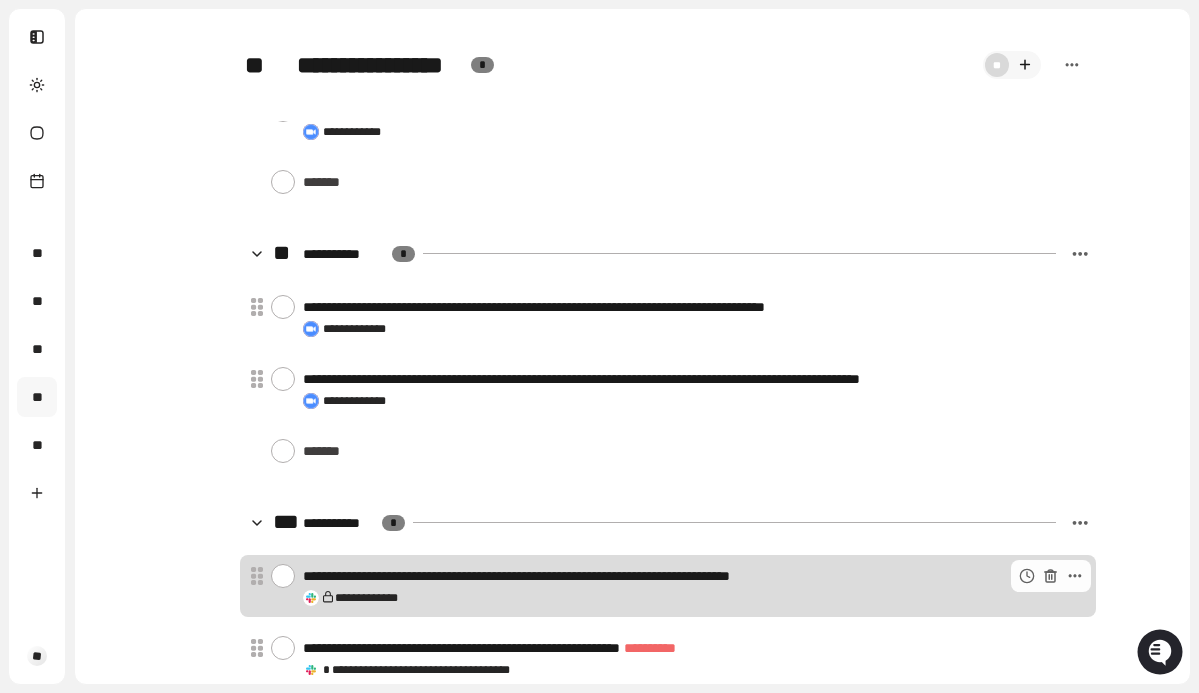 scroll, scrollTop: 0, scrollLeft: 0, axis: both 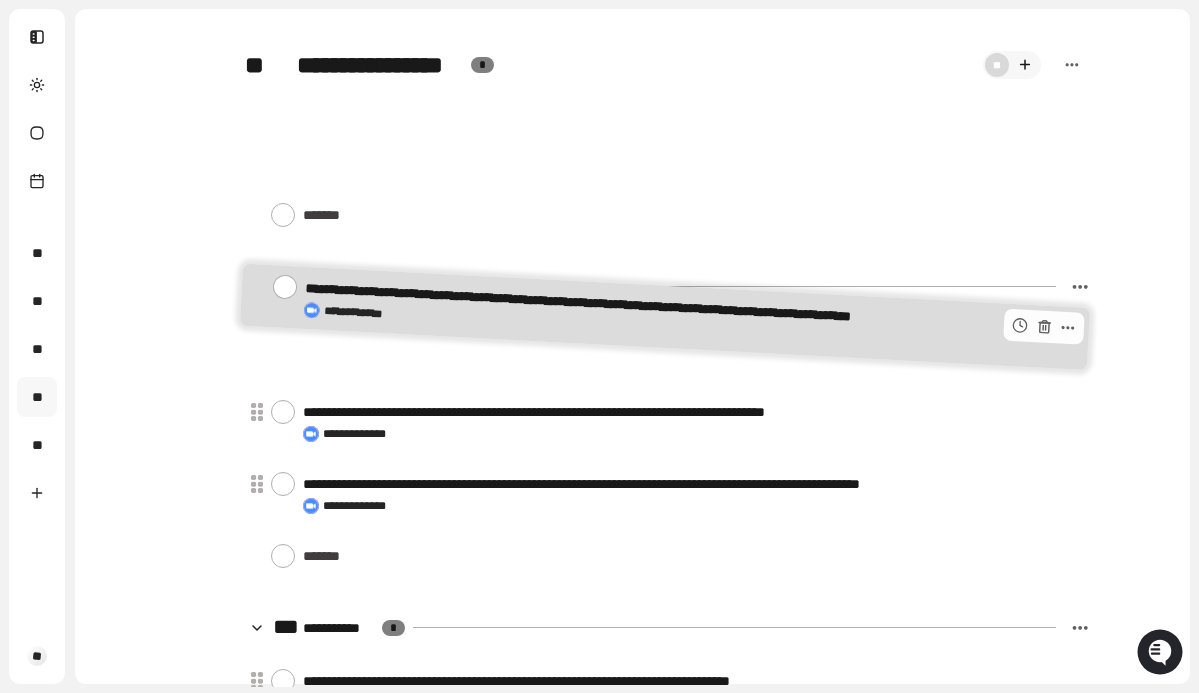 drag, startPoint x: 450, startPoint y: 149, endPoint x: 451, endPoint y: 311, distance: 162.00308 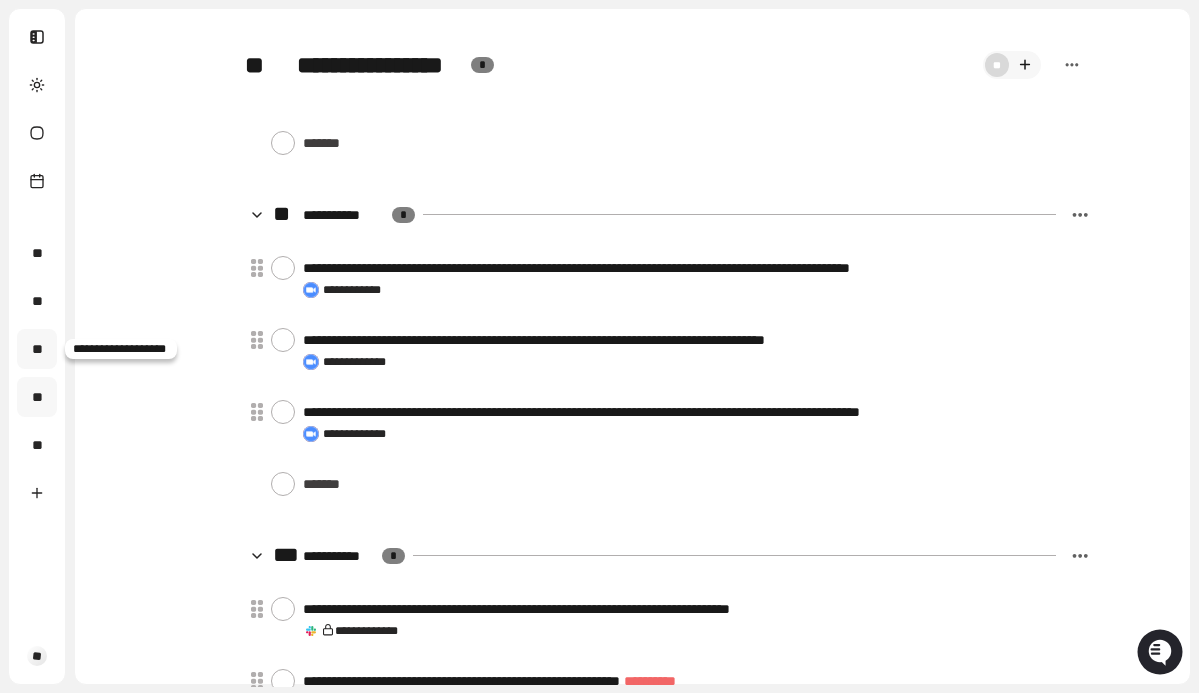 click on "**" at bounding box center [37, 349] 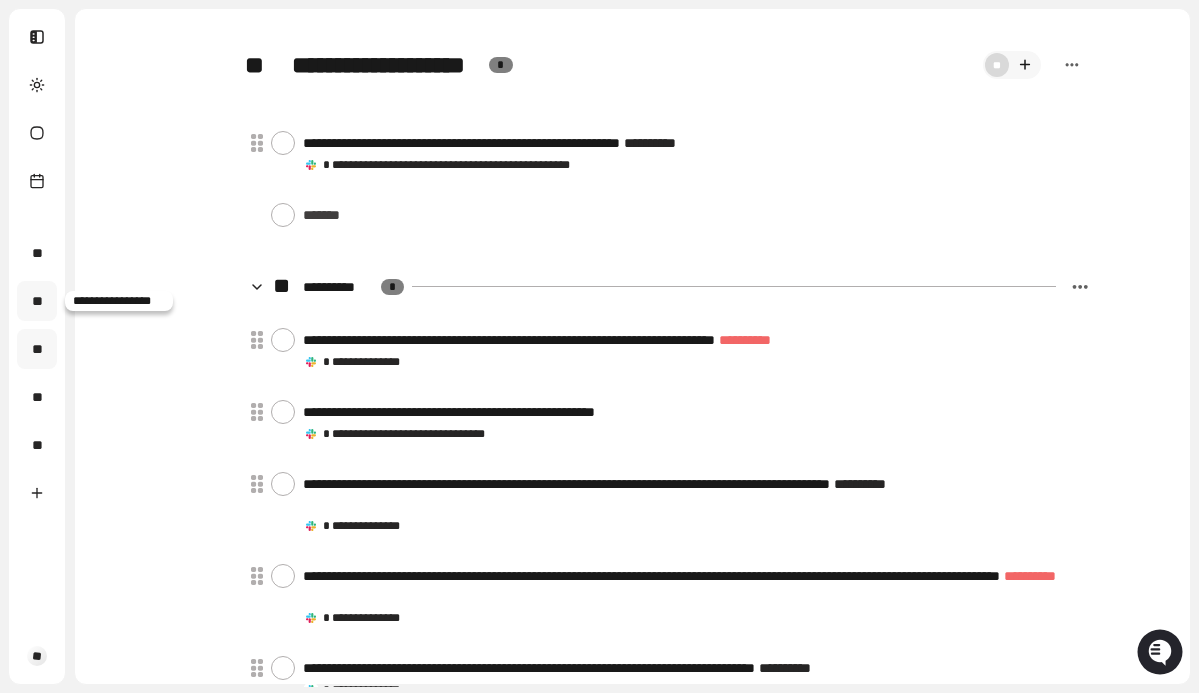 click on "**" at bounding box center (37, 301) 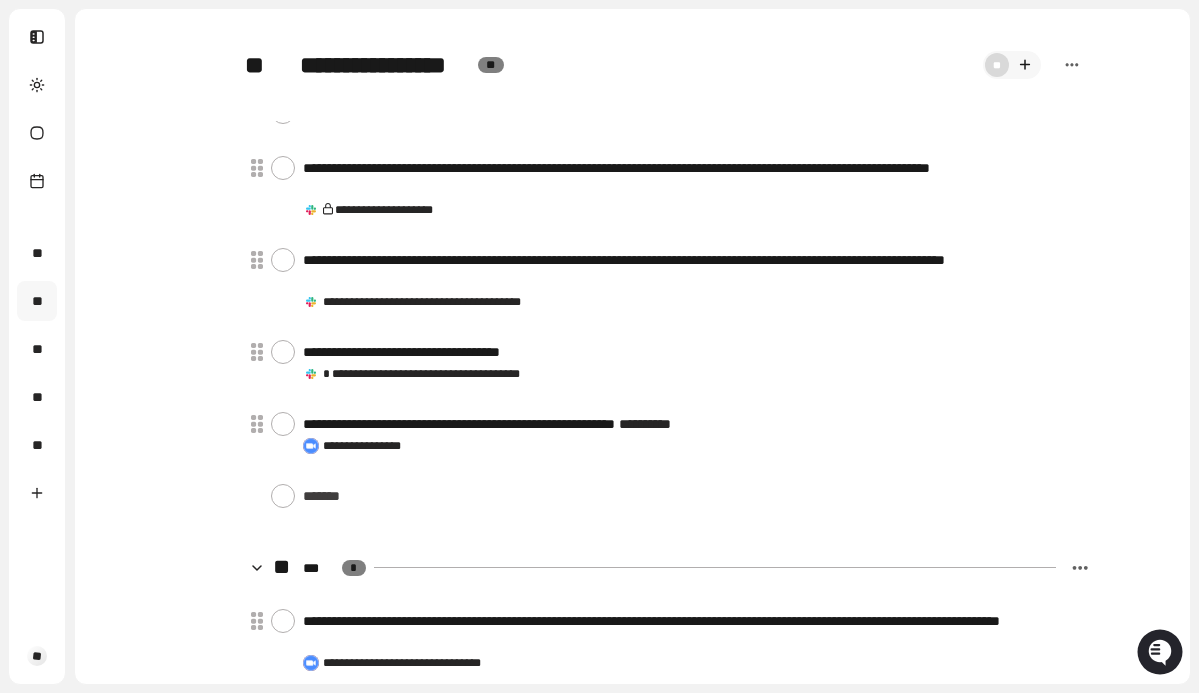 scroll, scrollTop: 294, scrollLeft: 0, axis: vertical 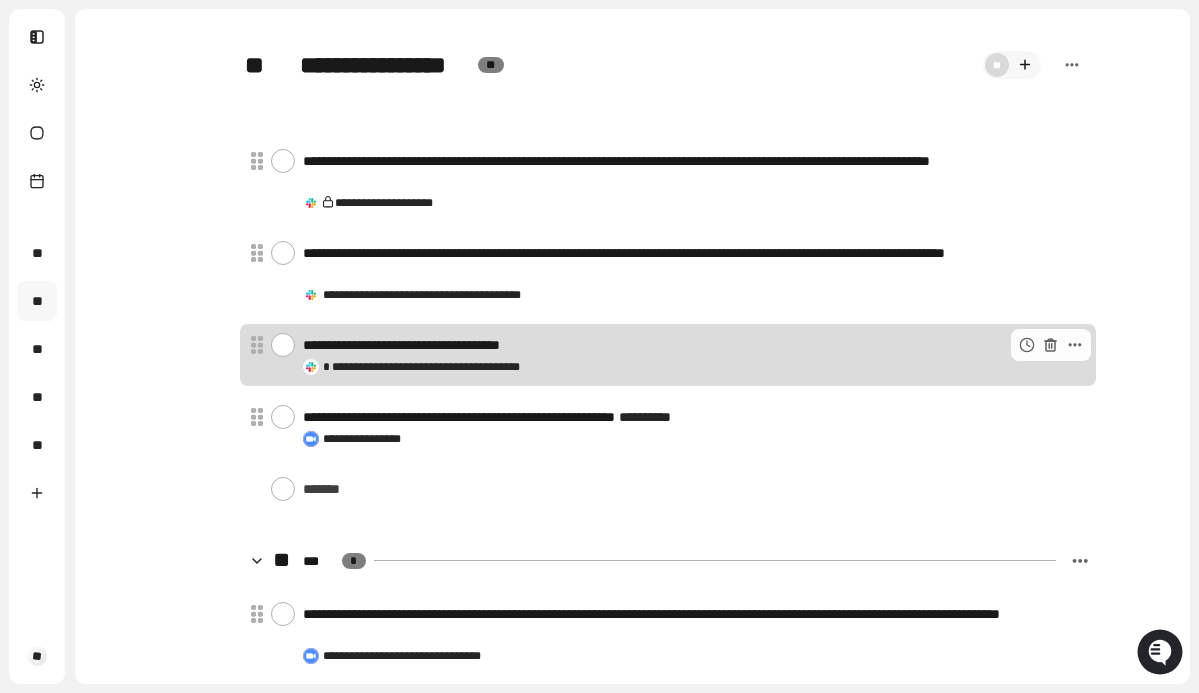 click at bounding box center [283, 345] 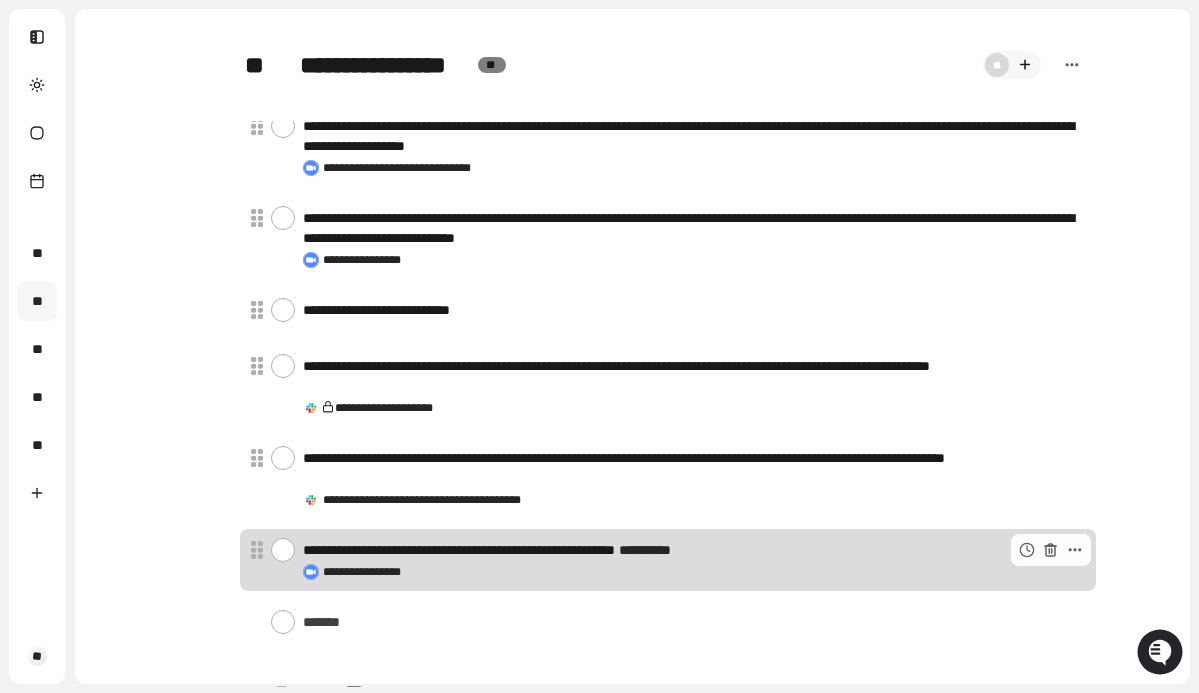 scroll, scrollTop: 0, scrollLeft: 0, axis: both 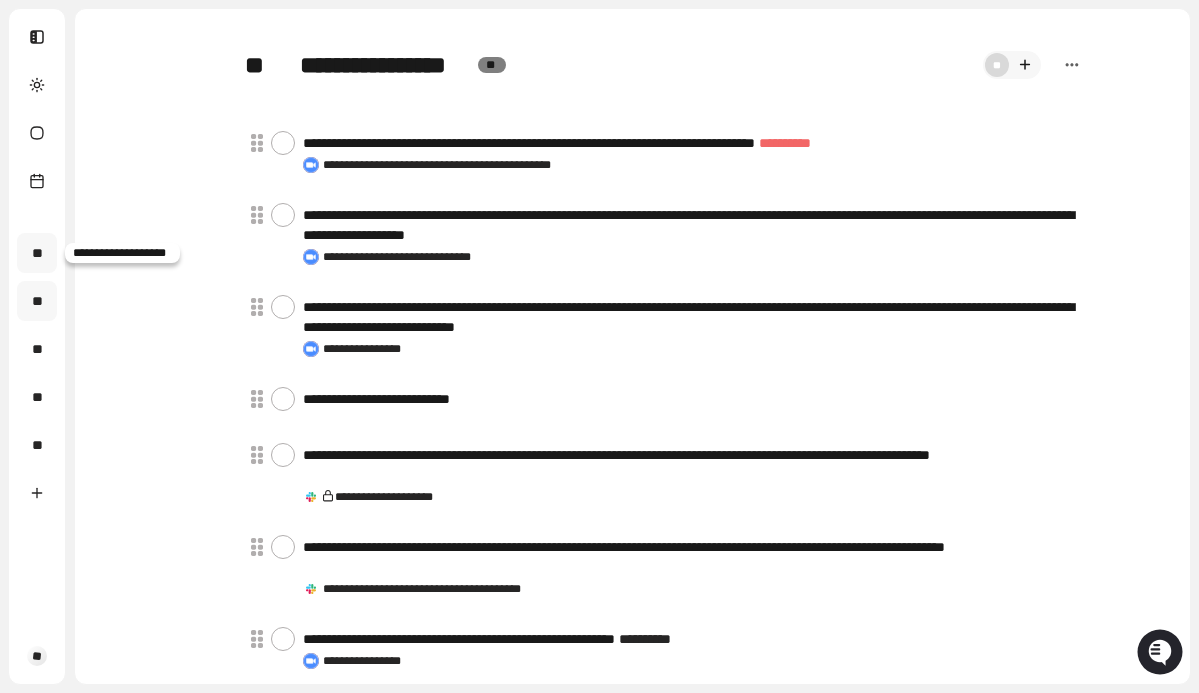 click on "**" at bounding box center [37, 253] 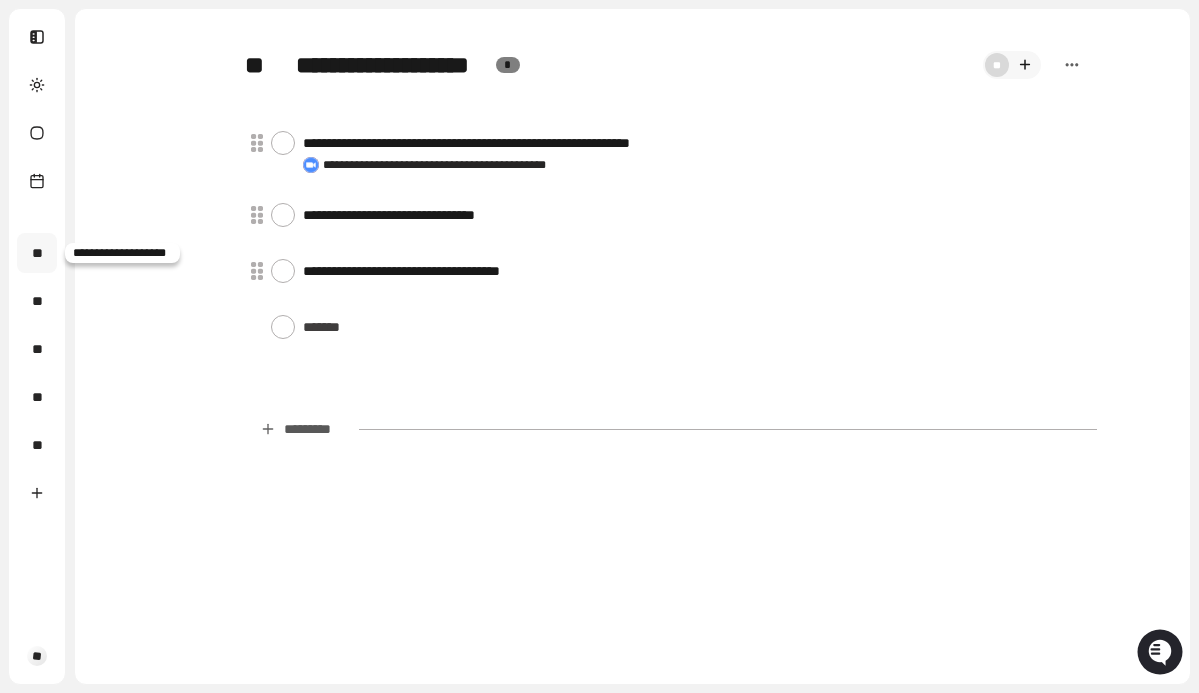 type on "*" 